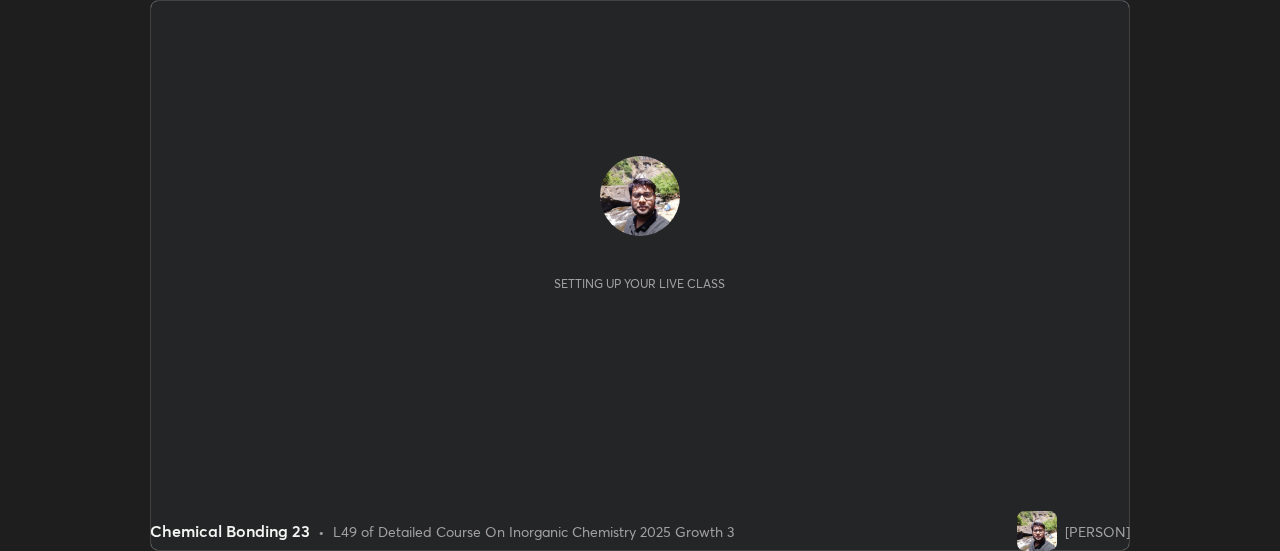 scroll, scrollTop: 0, scrollLeft: 0, axis: both 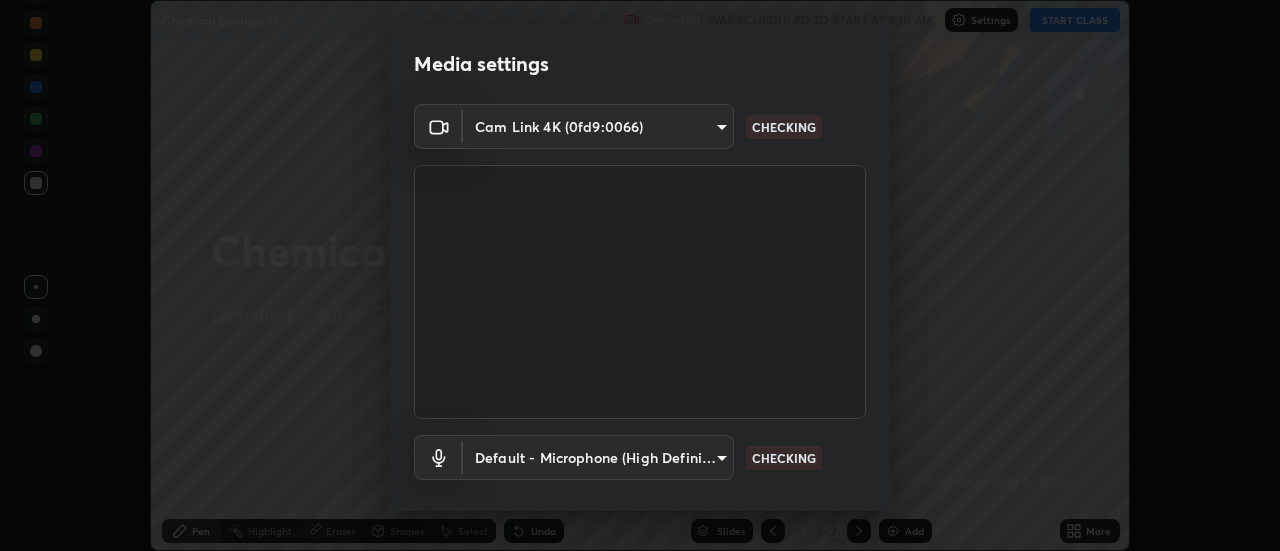 click on "Media settings Cam Link 4K (0fd9:0066) 89e8e5f9f3a3ea7f4e6b6d886808e082365baae761ed8cf6699c3eb285b73f10 CHECKING Default - Microphone (High Definition Audio Device) default CHECKING 1 / 5 Next" at bounding box center [640, 275] 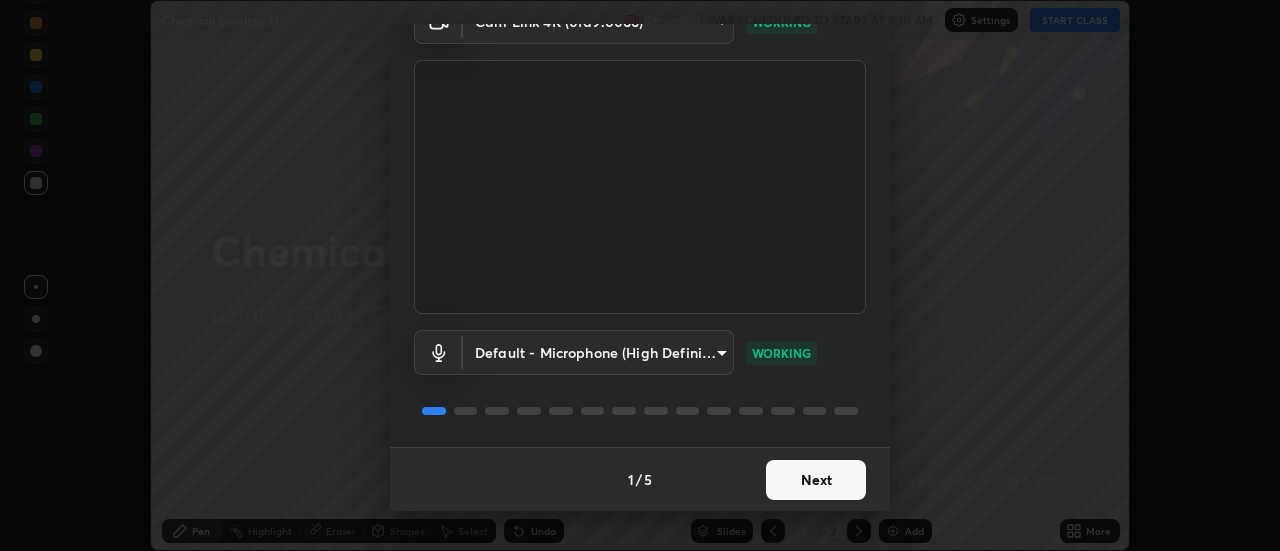 click on "Next" at bounding box center (816, 480) 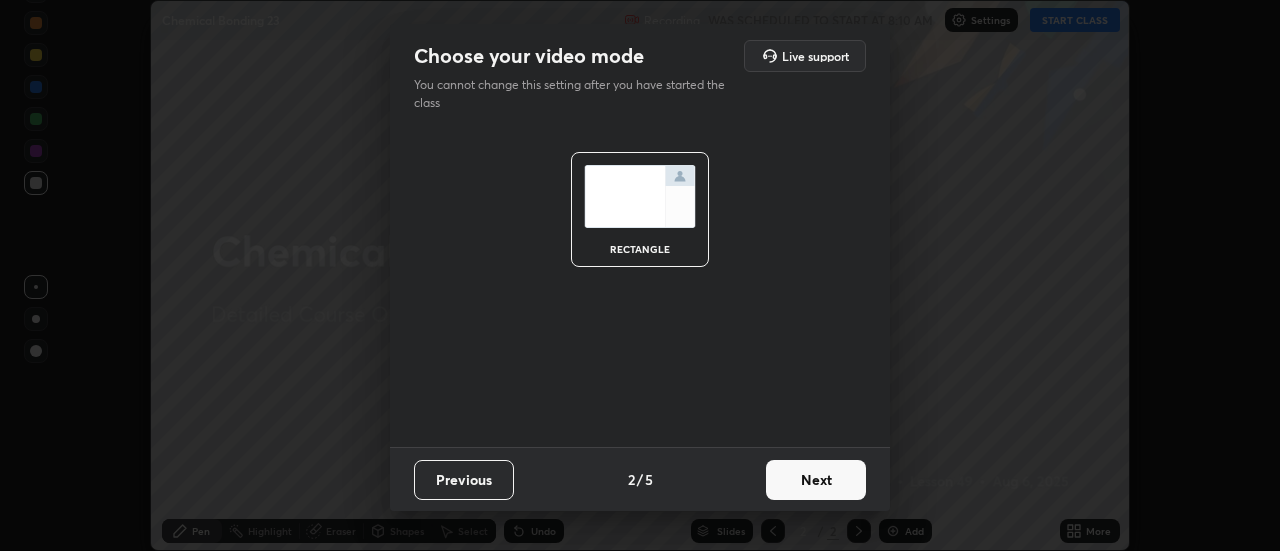 scroll, scrollTop: 0, scrollLeft: 0, axis: both 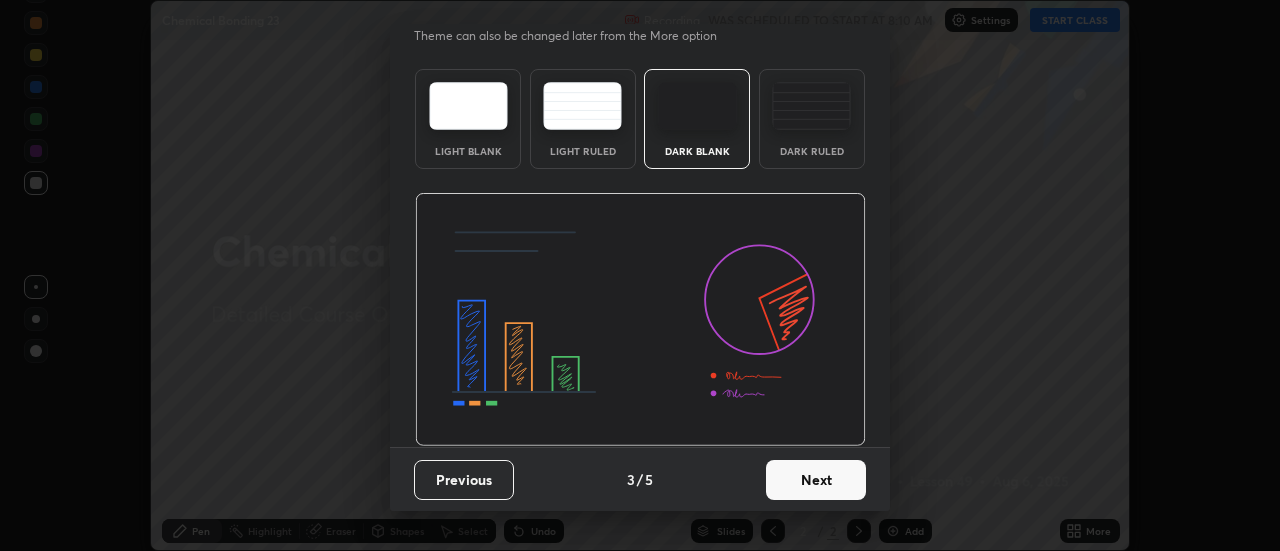 click on "Next" at bounding box center (816, 480) 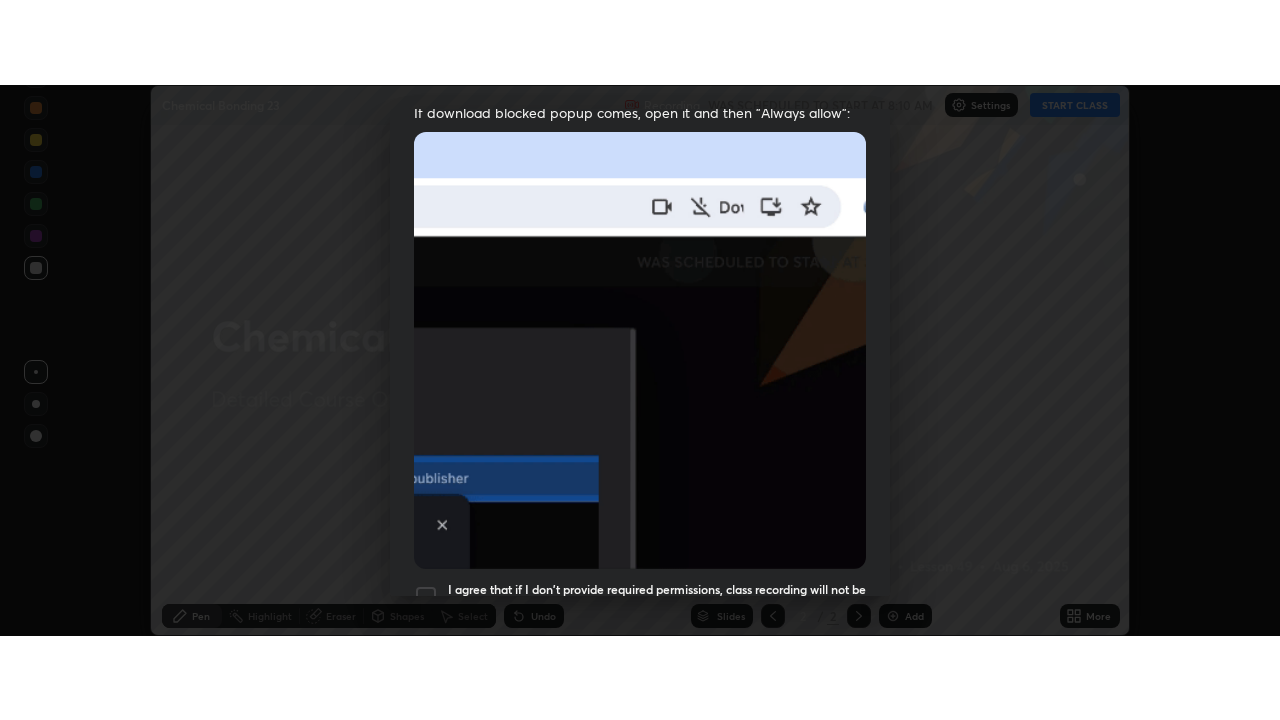 scroll, scrollTop: 513, scrollLeft: 0, axis: vertical 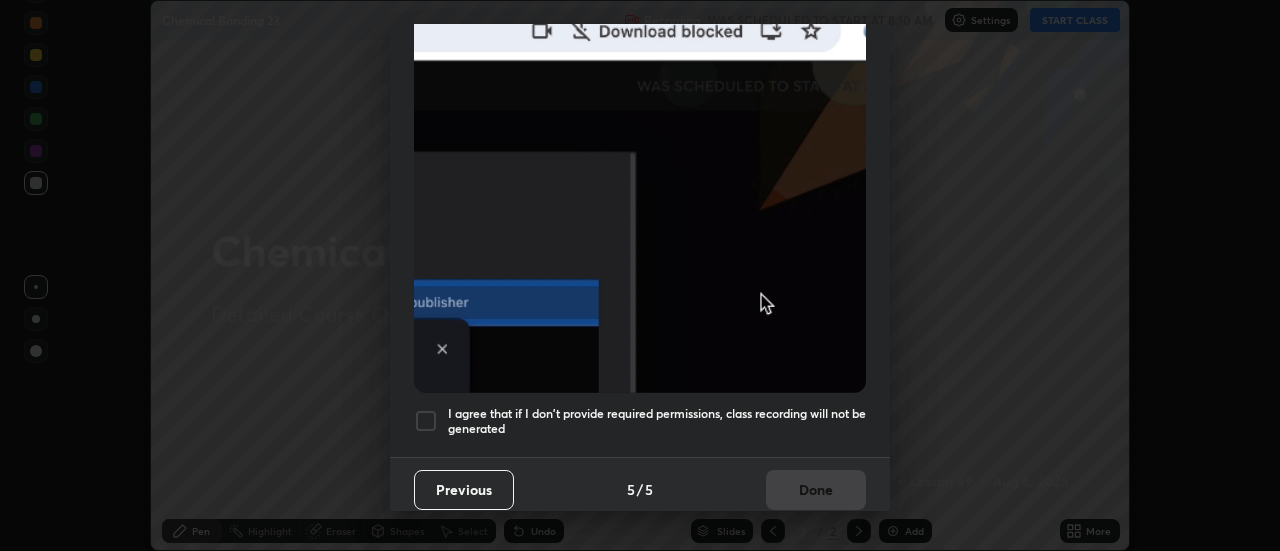 click at bounding box center [426, 421] 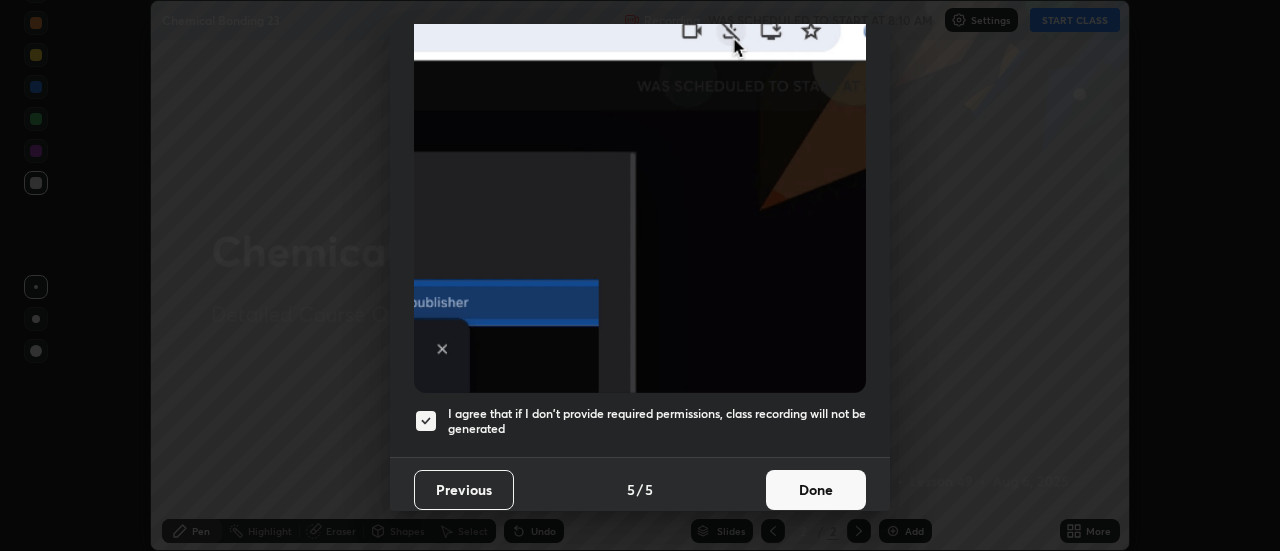 click on "Done" at bounding box center (816, 490) 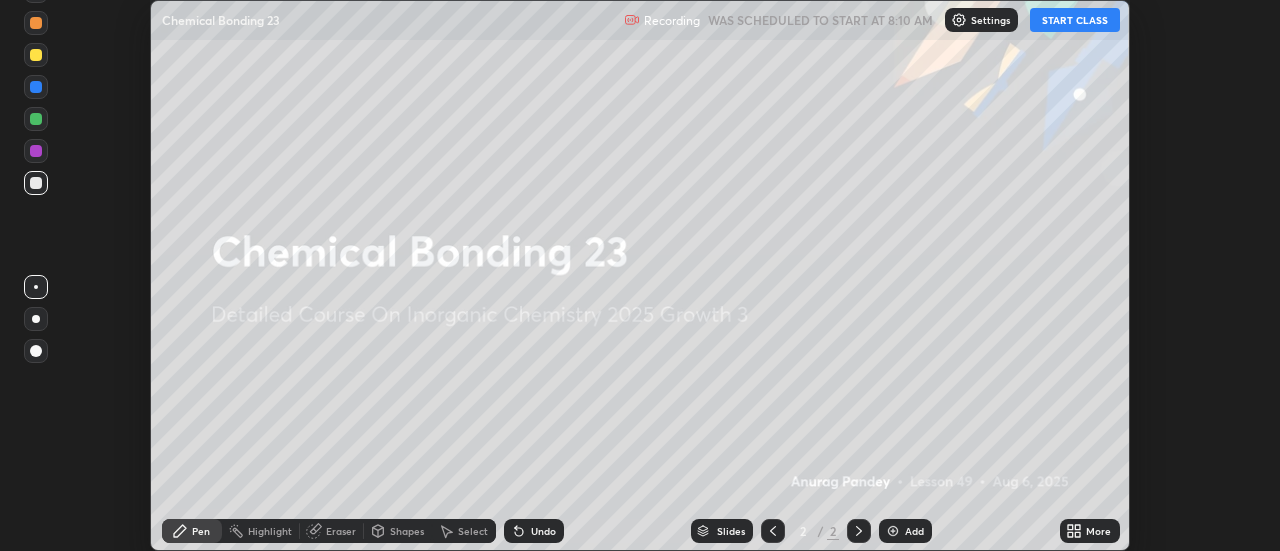click on "START CLASS" at bounding box center (1075, 20) 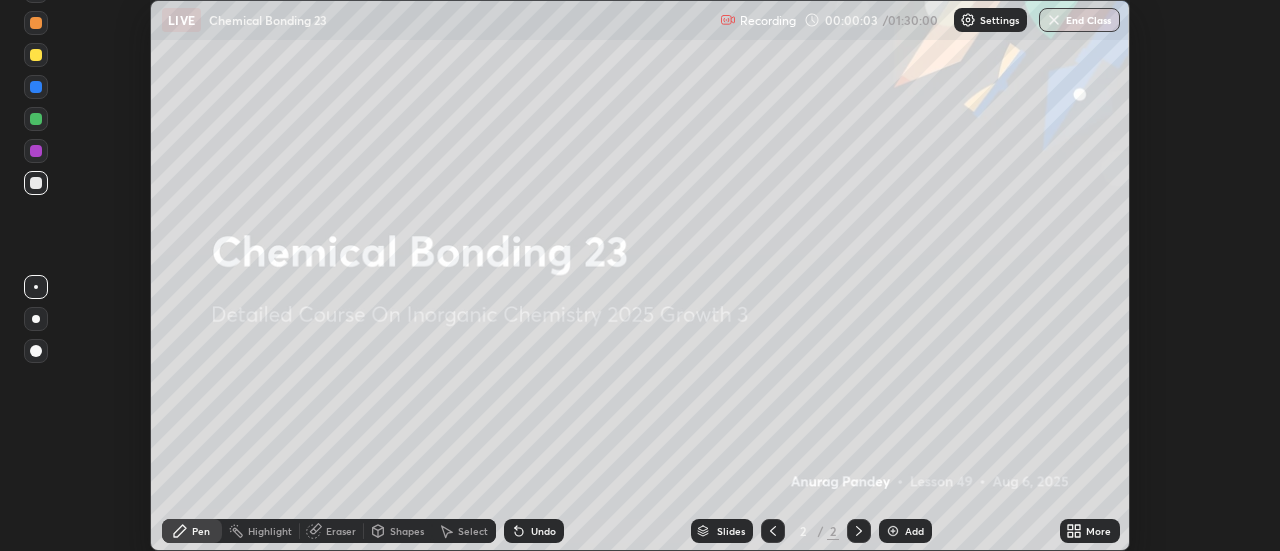 click 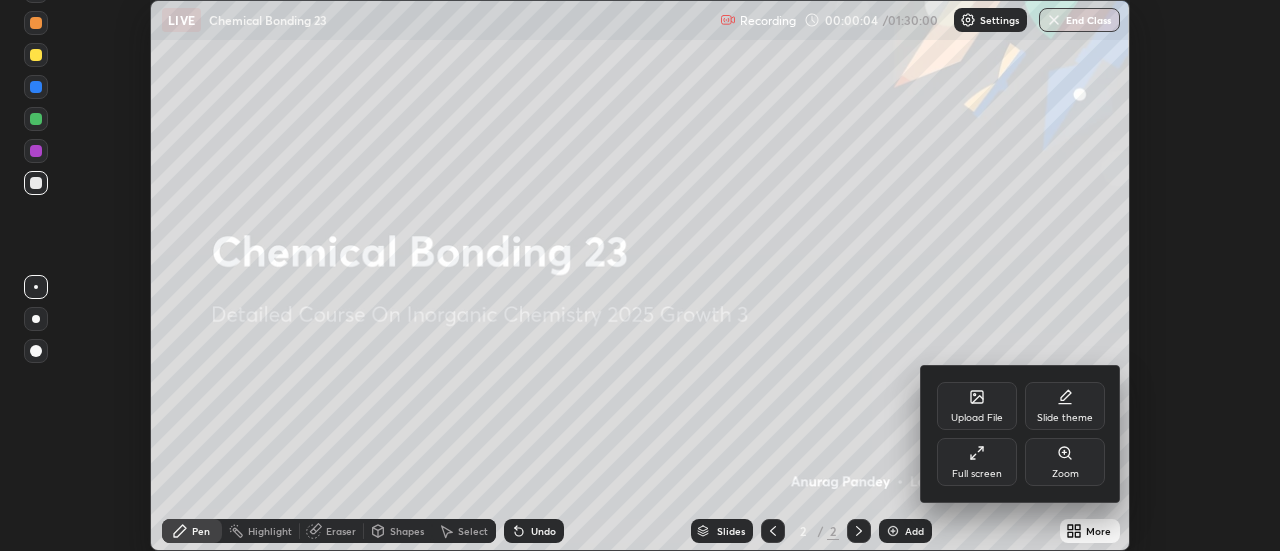 click on "Full screen" at bounding box center (977, 462) 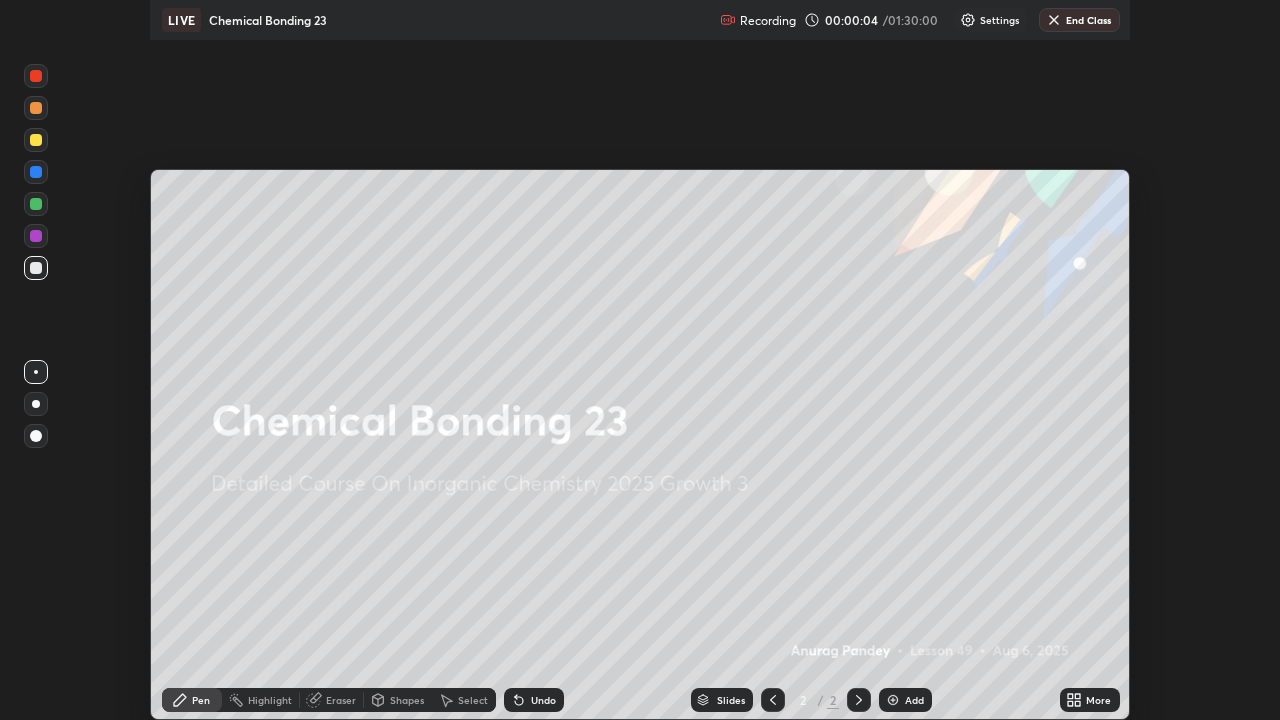 scroll, scrollTop: 99280, scrollLeft: 98720, axis: both 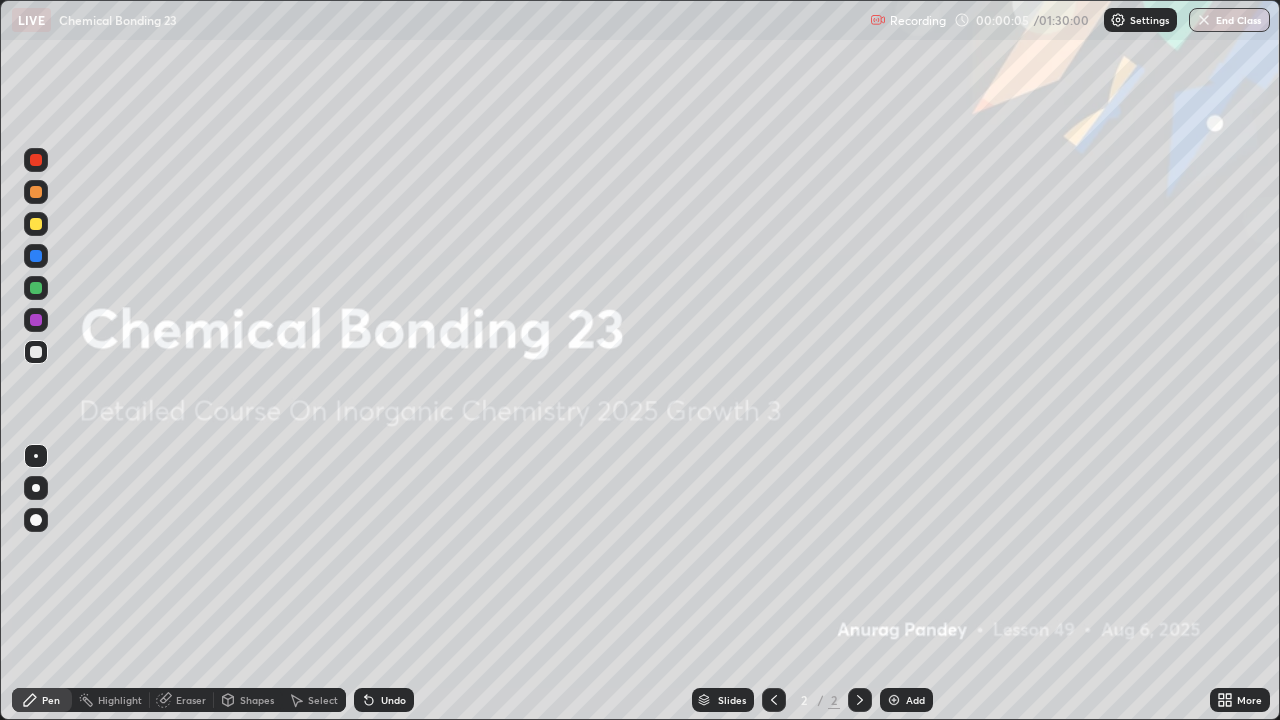 click on "Add" at bounding box center [915, 700] 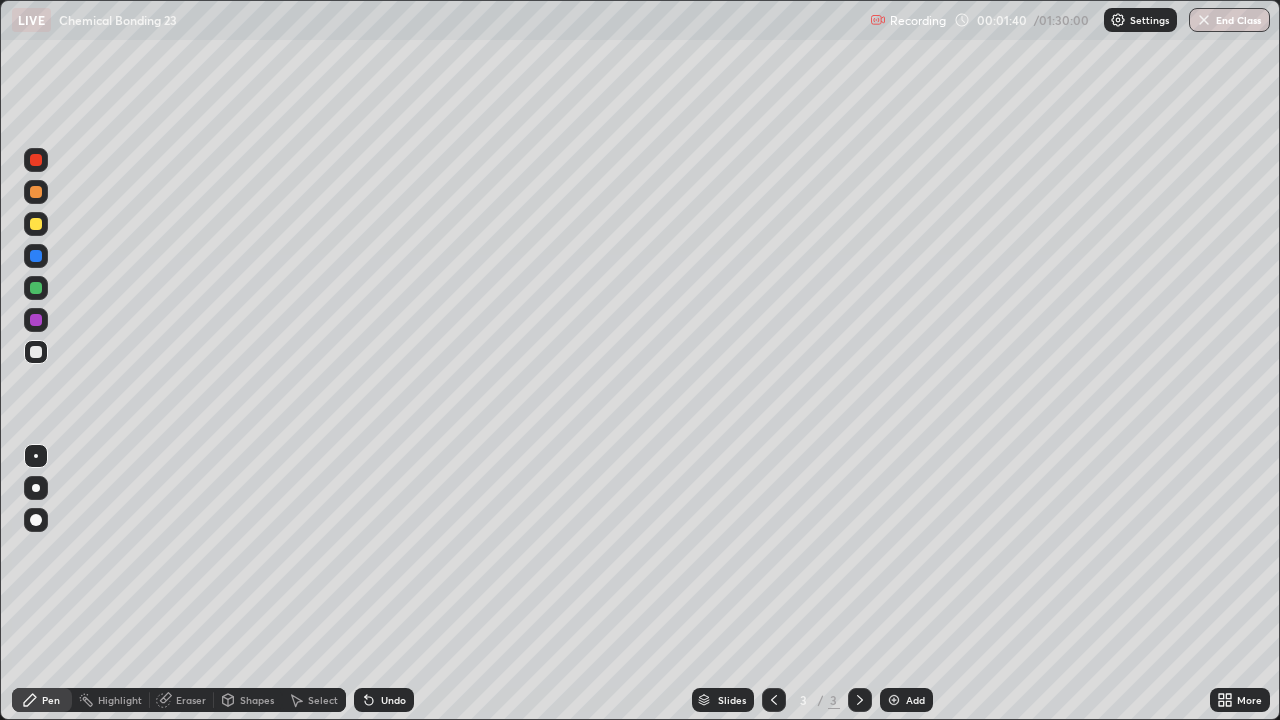 click at bounding box center [36, 224] 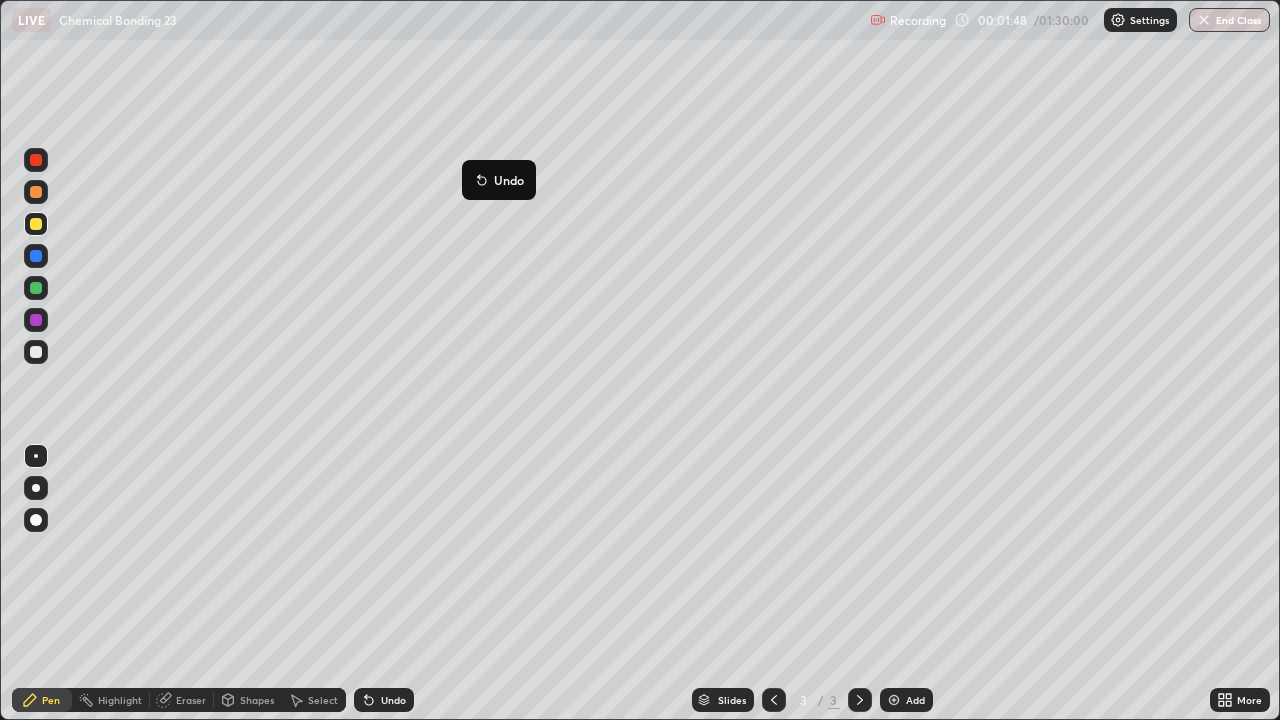 click on "Undo" at bounding box center (499, 180) 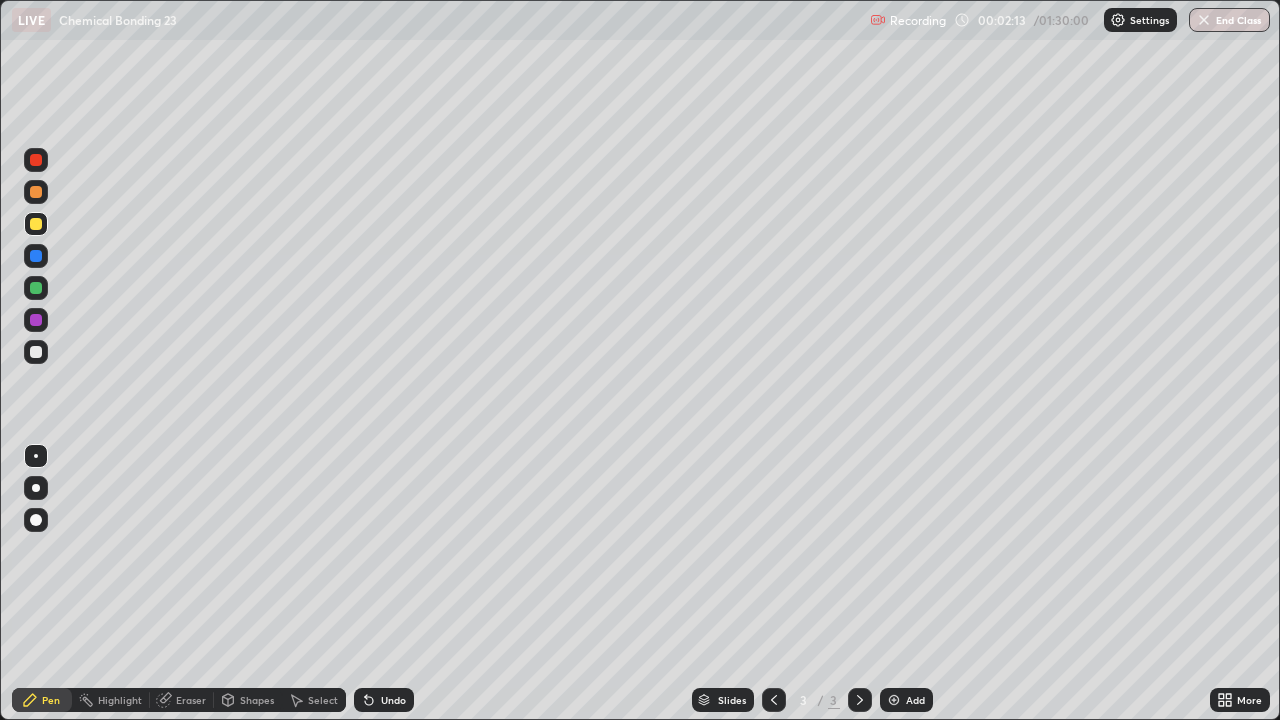 click at bounding box center [36, 192] 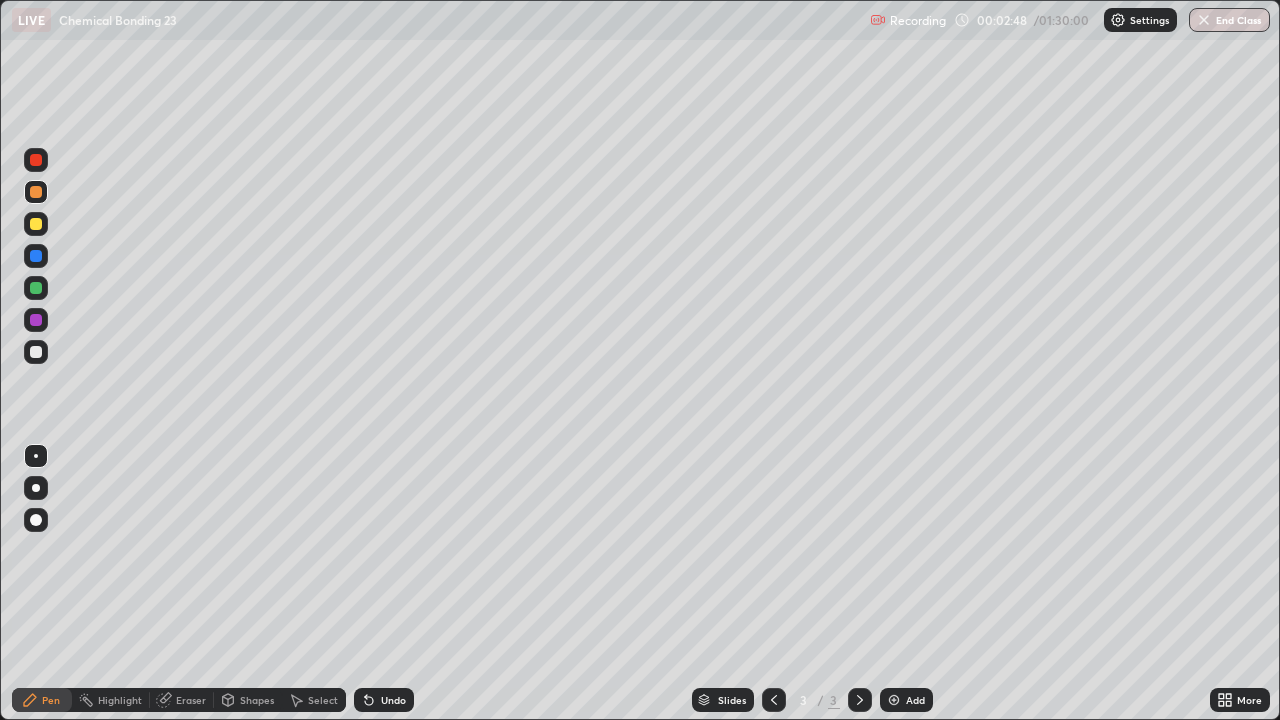click at bounding box center [36, 224] 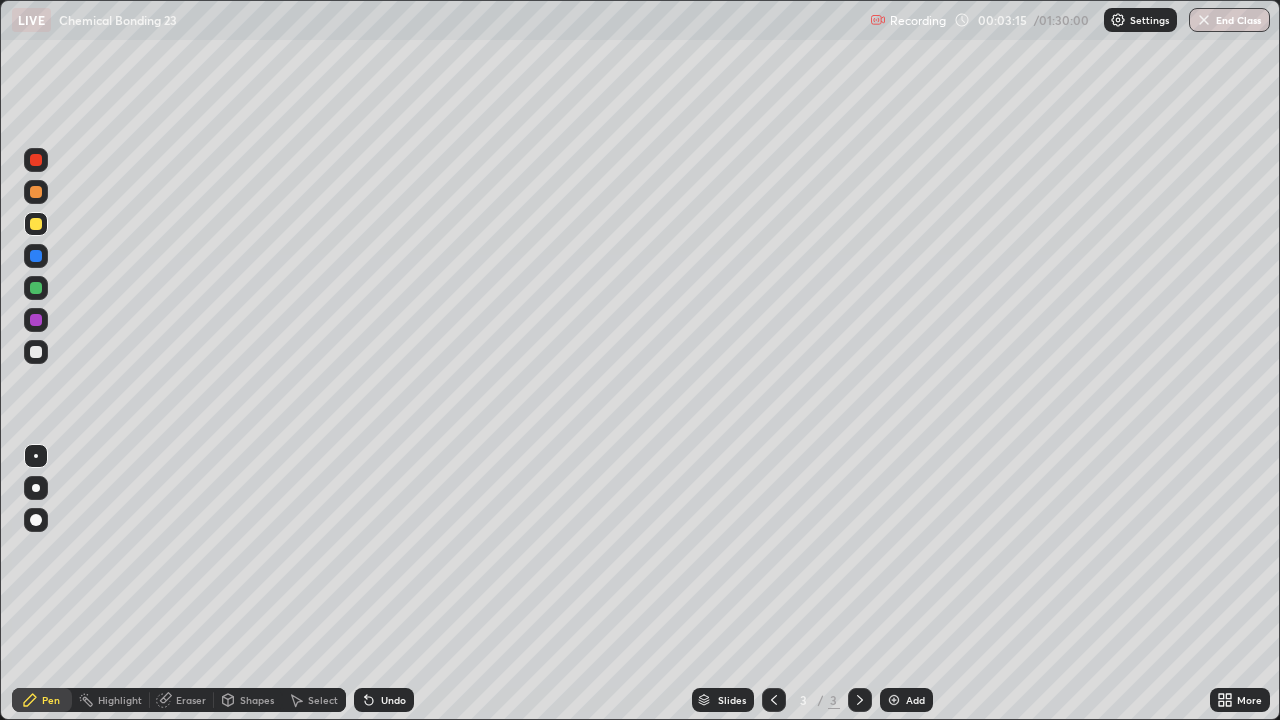click at bounding box center [36, 160] 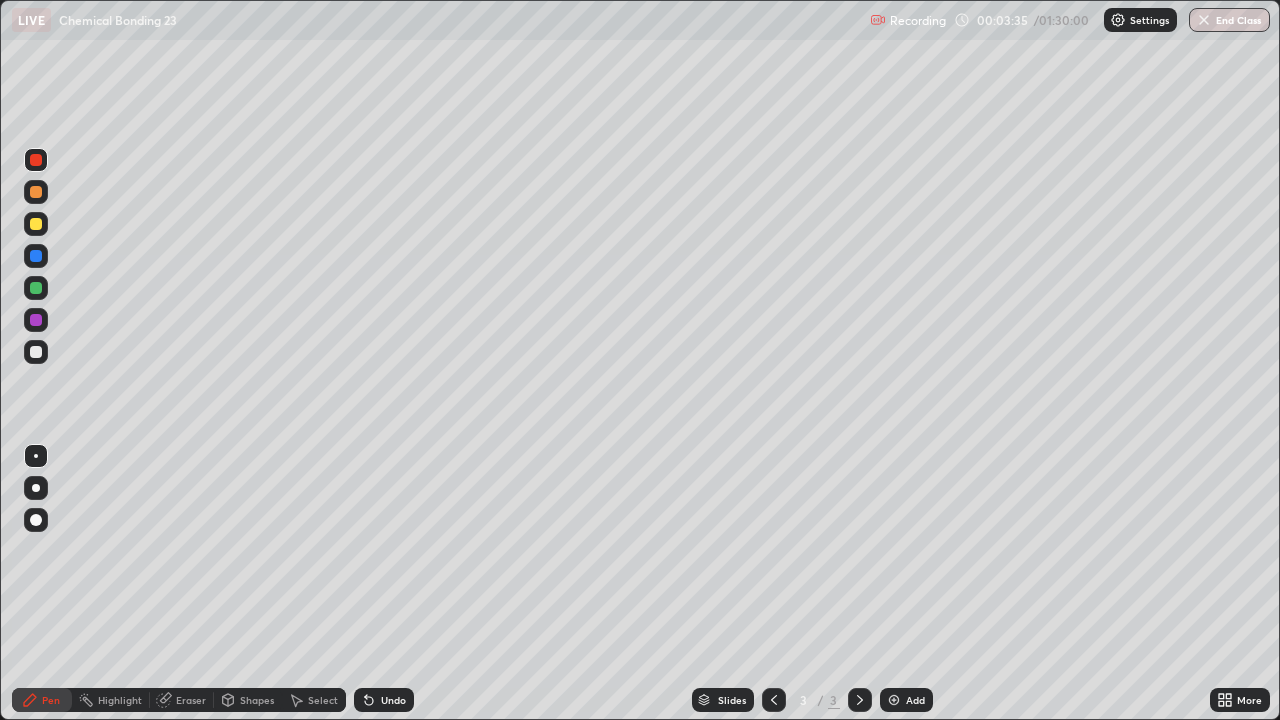 click on "Undo" at bounding box center (393, 700) 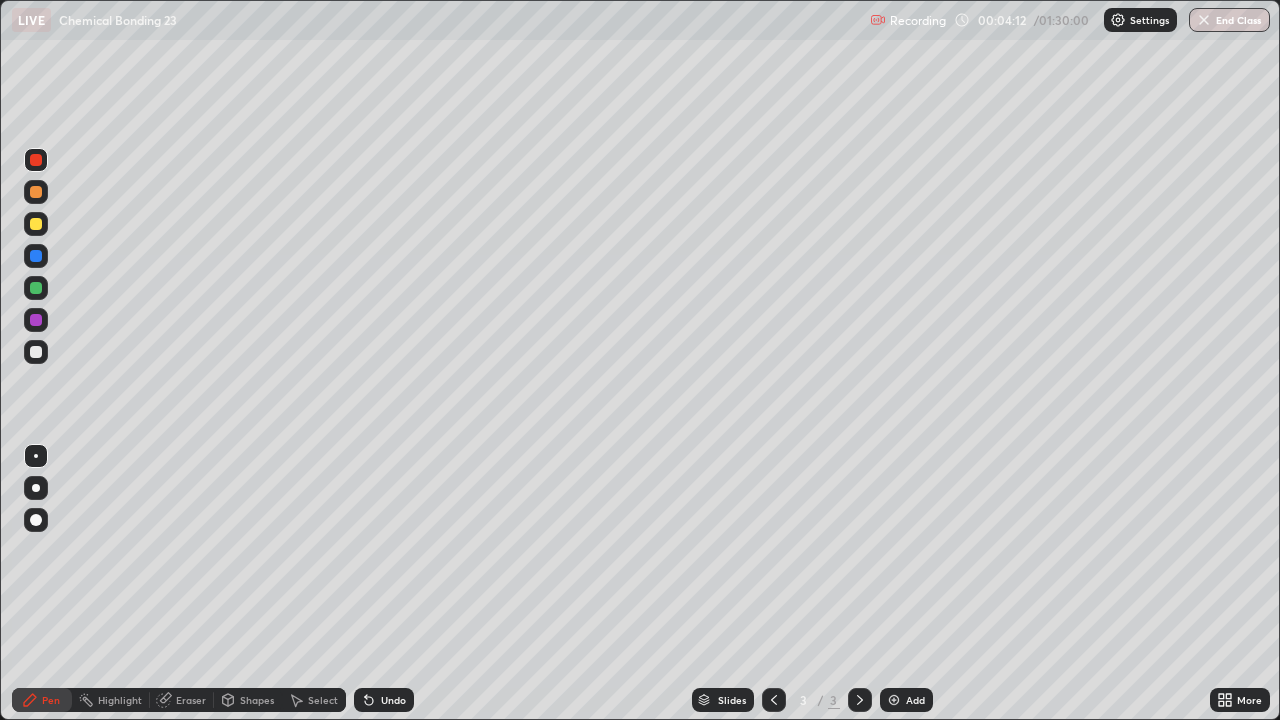 click on "Undo" at bounding box center [393, 700] 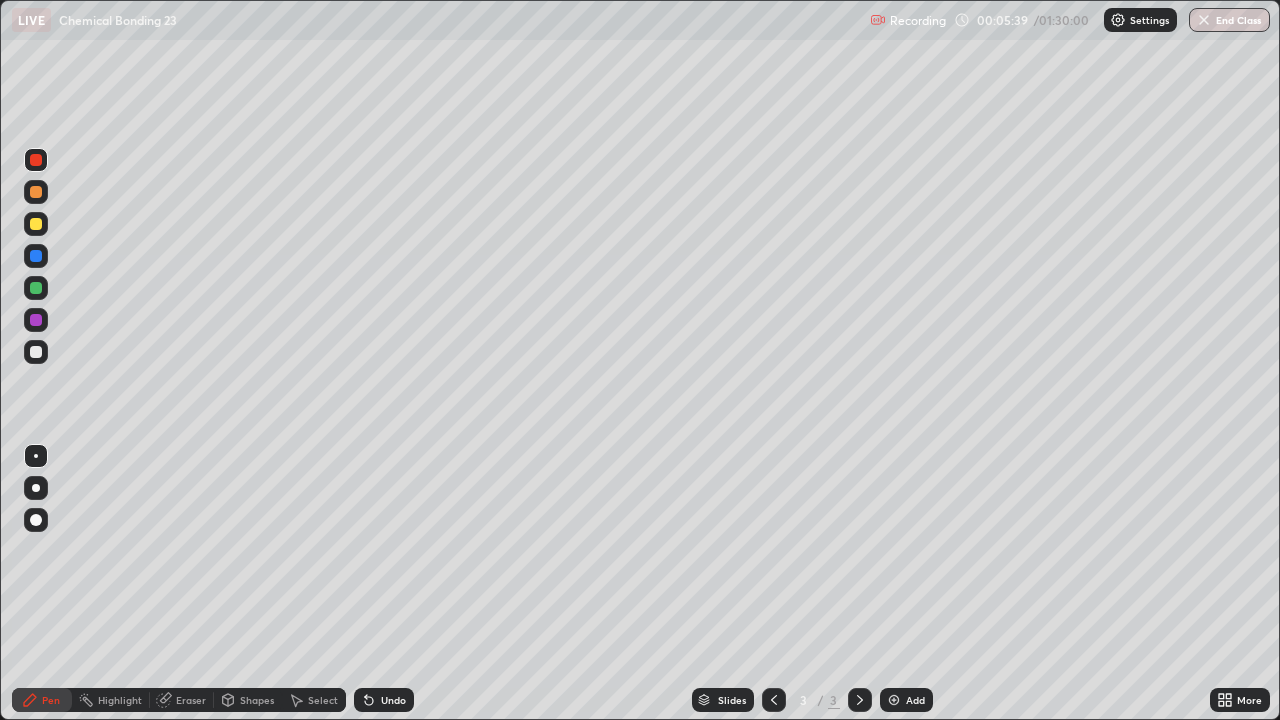 click 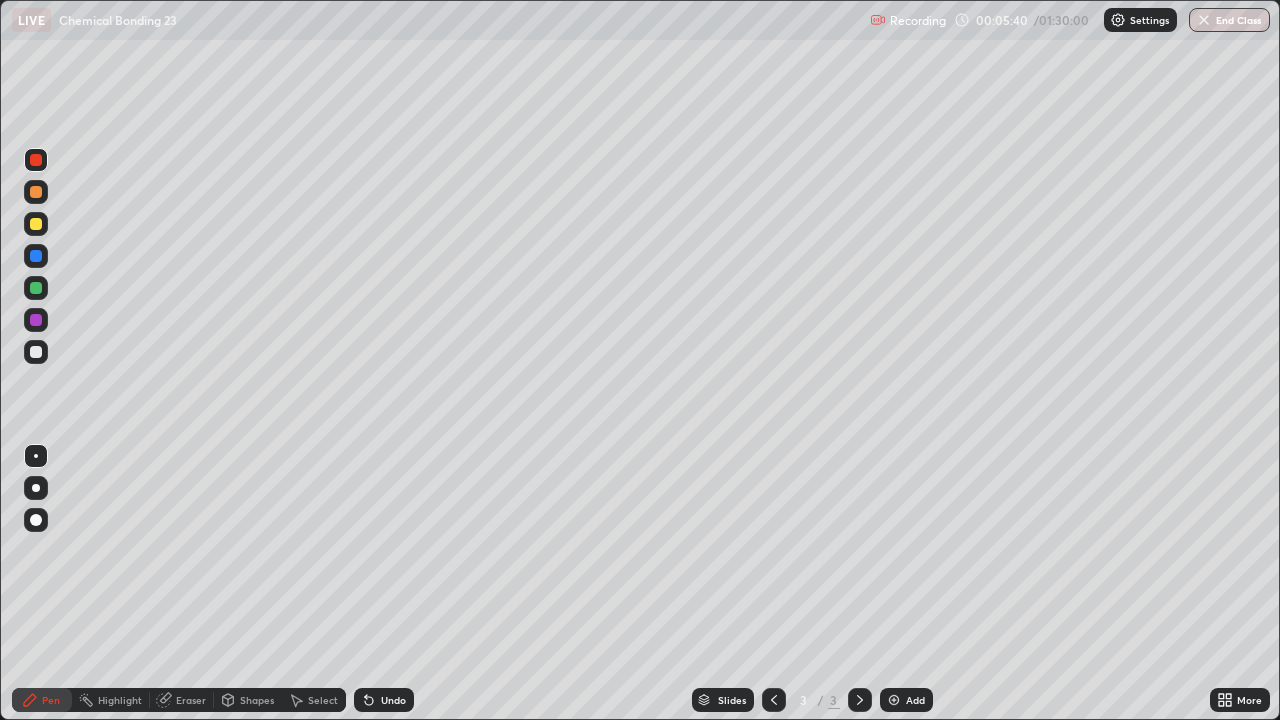 click at bounding box center (894, 700) 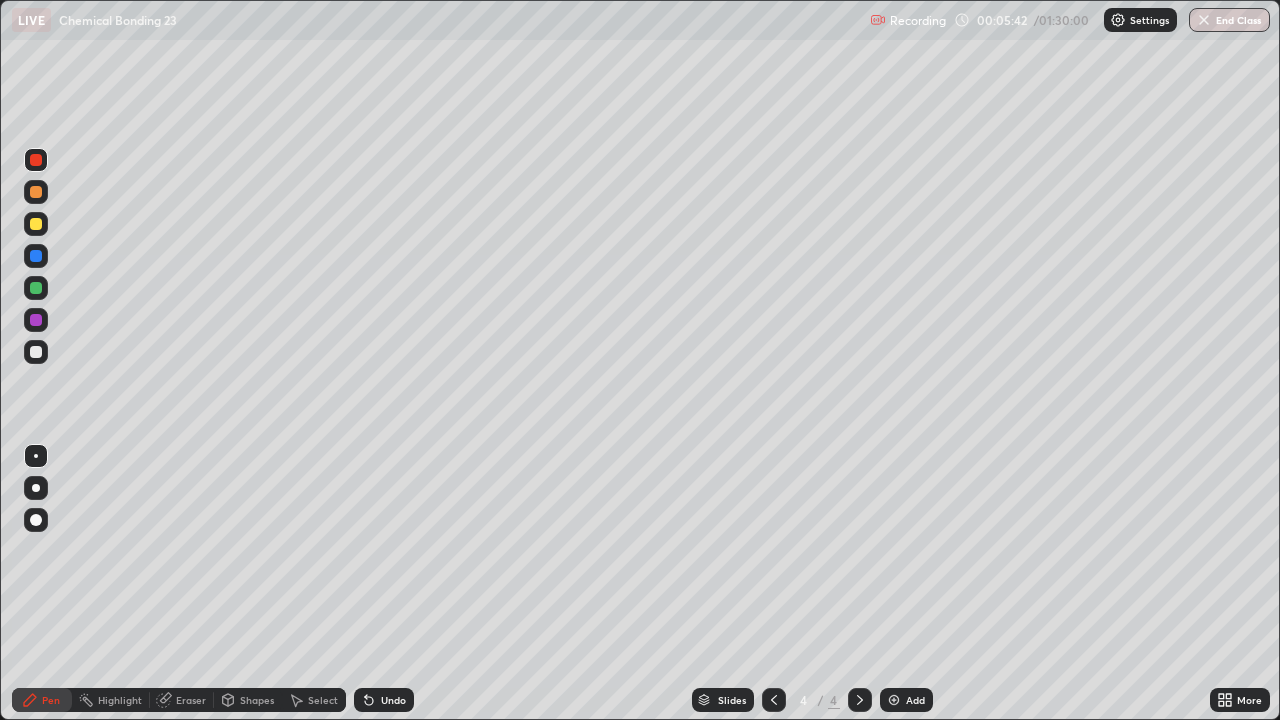 click at bounding box center (36, 192) 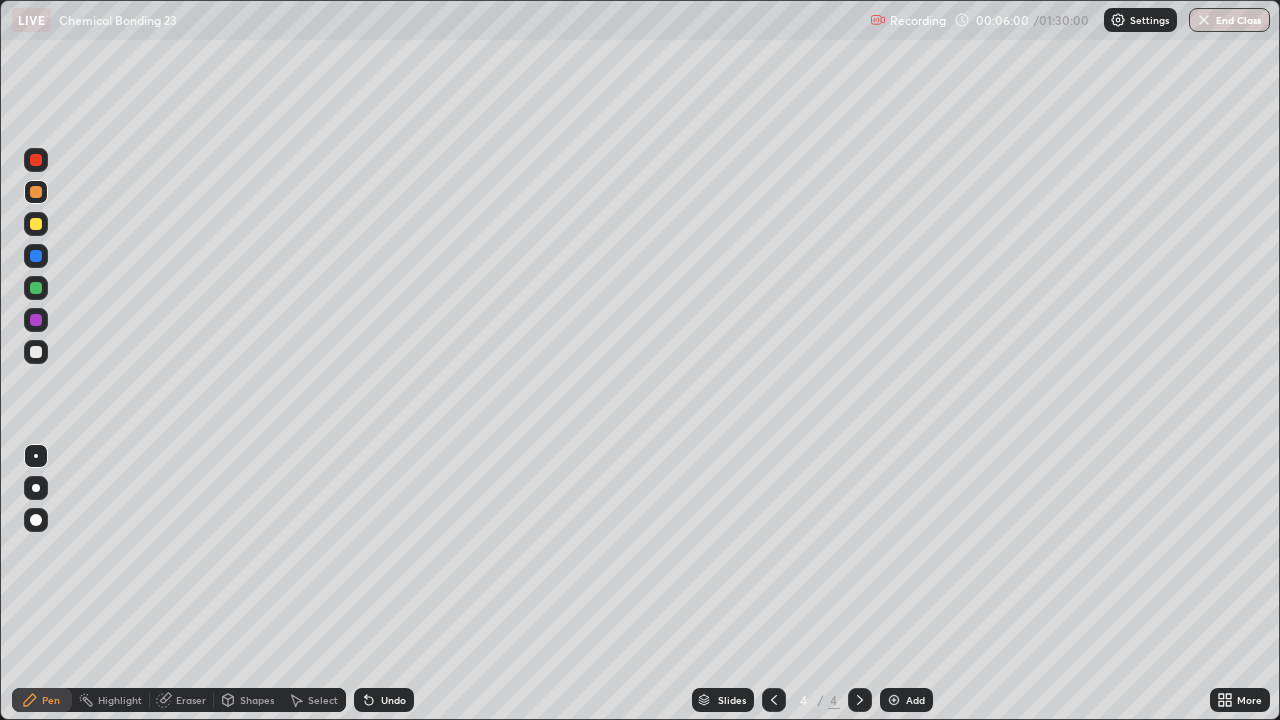 click at bounding box center [36, 224] 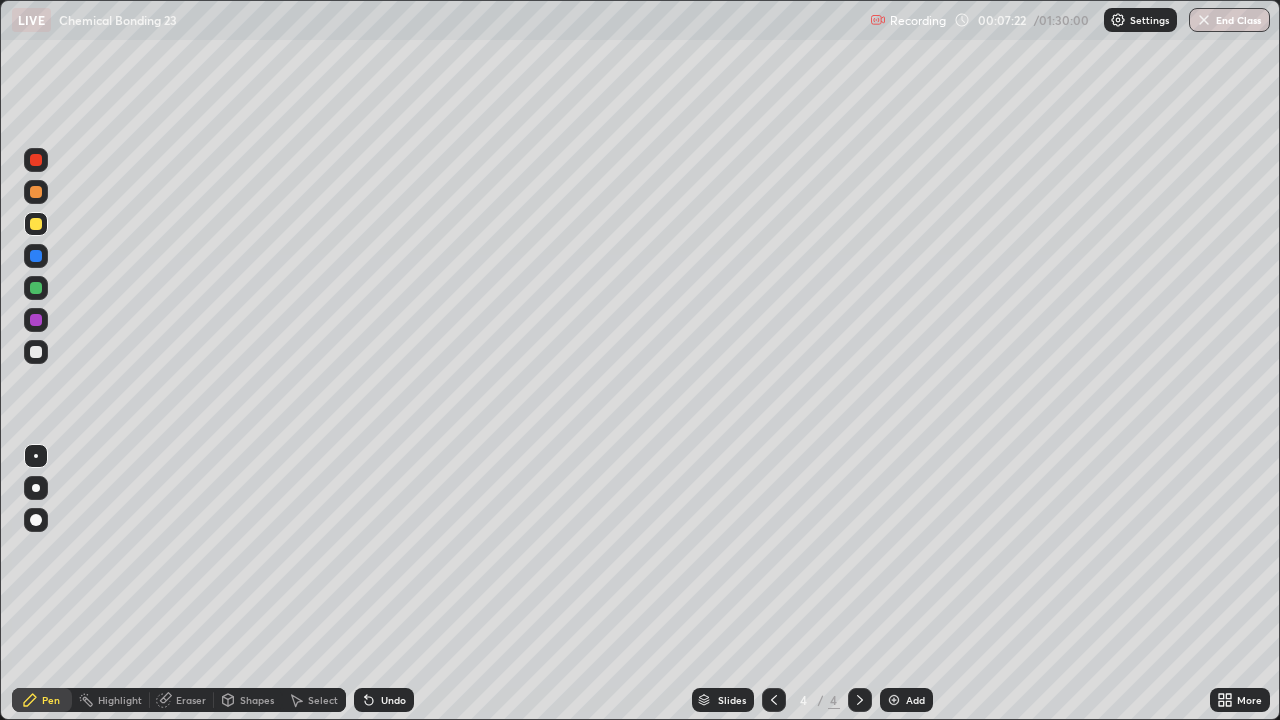 click on "Undo" at bounding box center (384, 700) 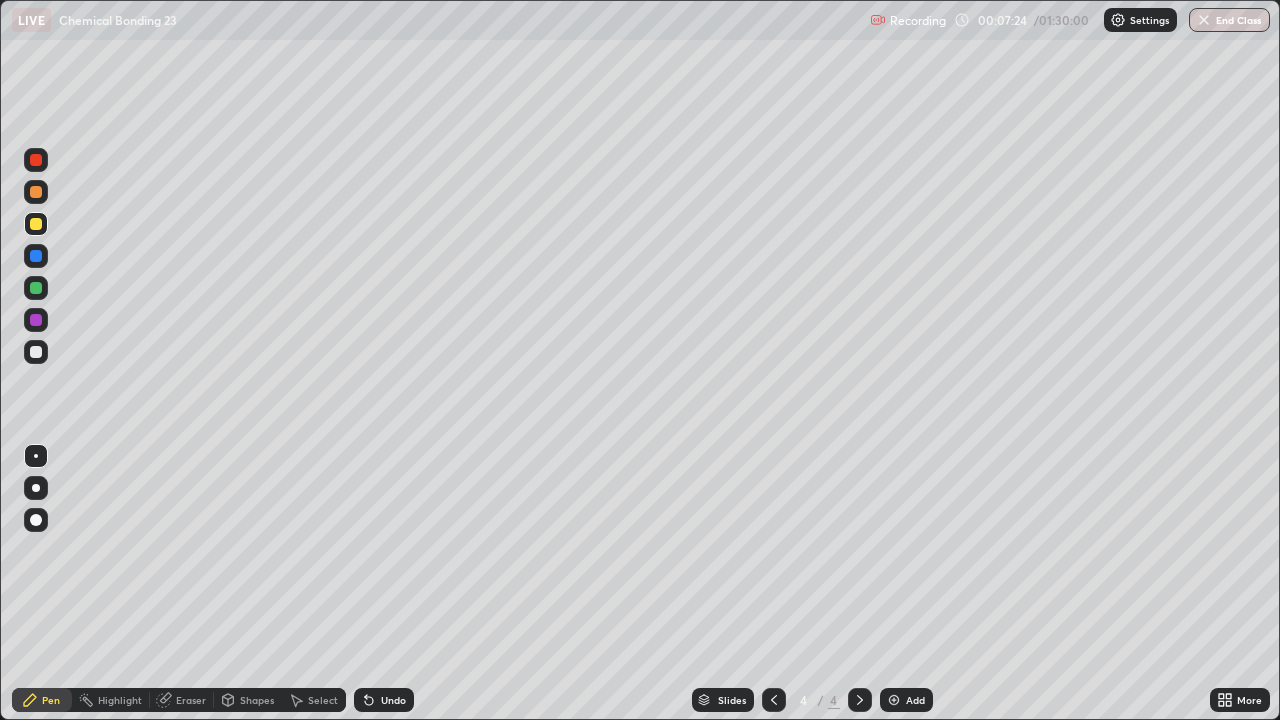 click on "Undo" at bounding box center (393, 700) 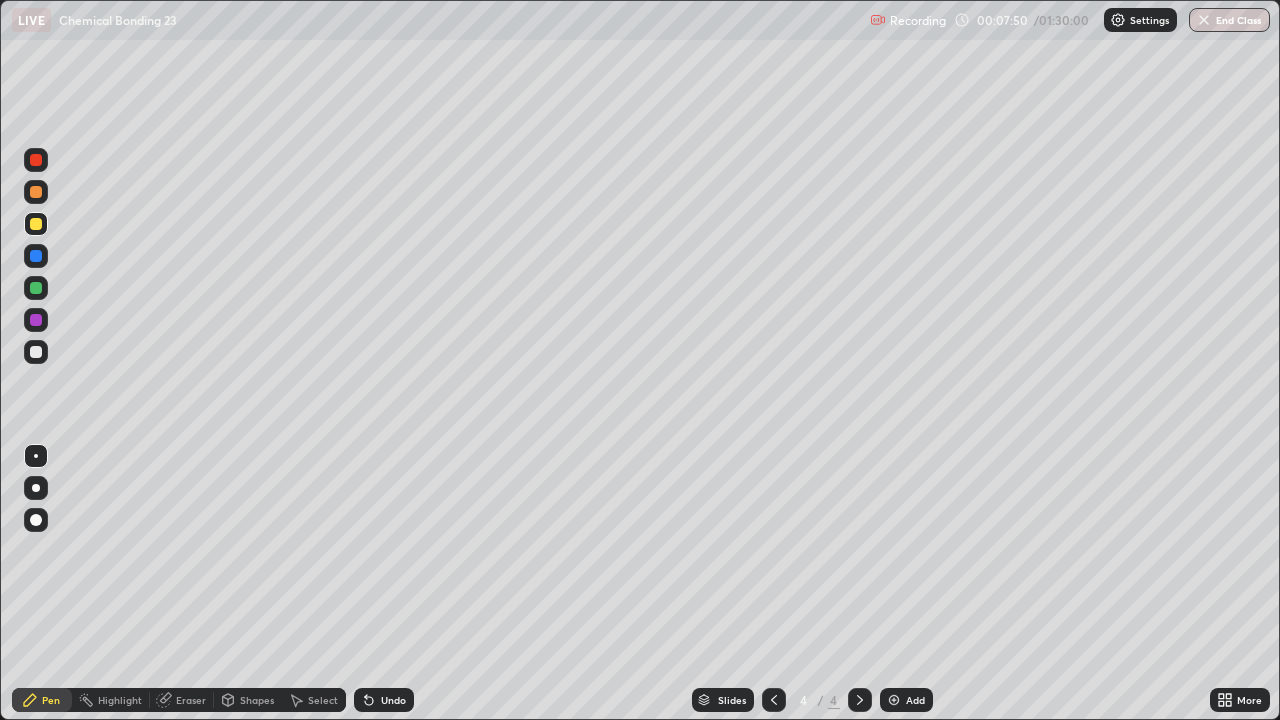 click at bounding box center (36, 192) 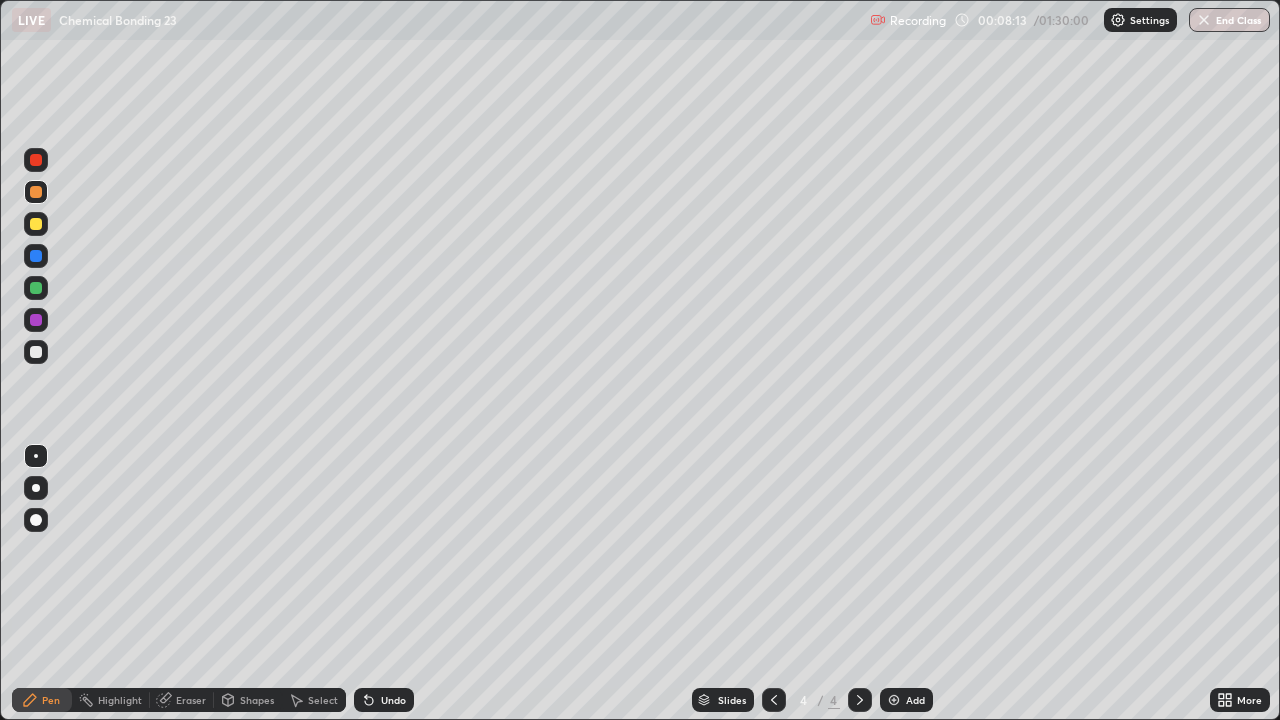 click at bounding box center [774, 700] 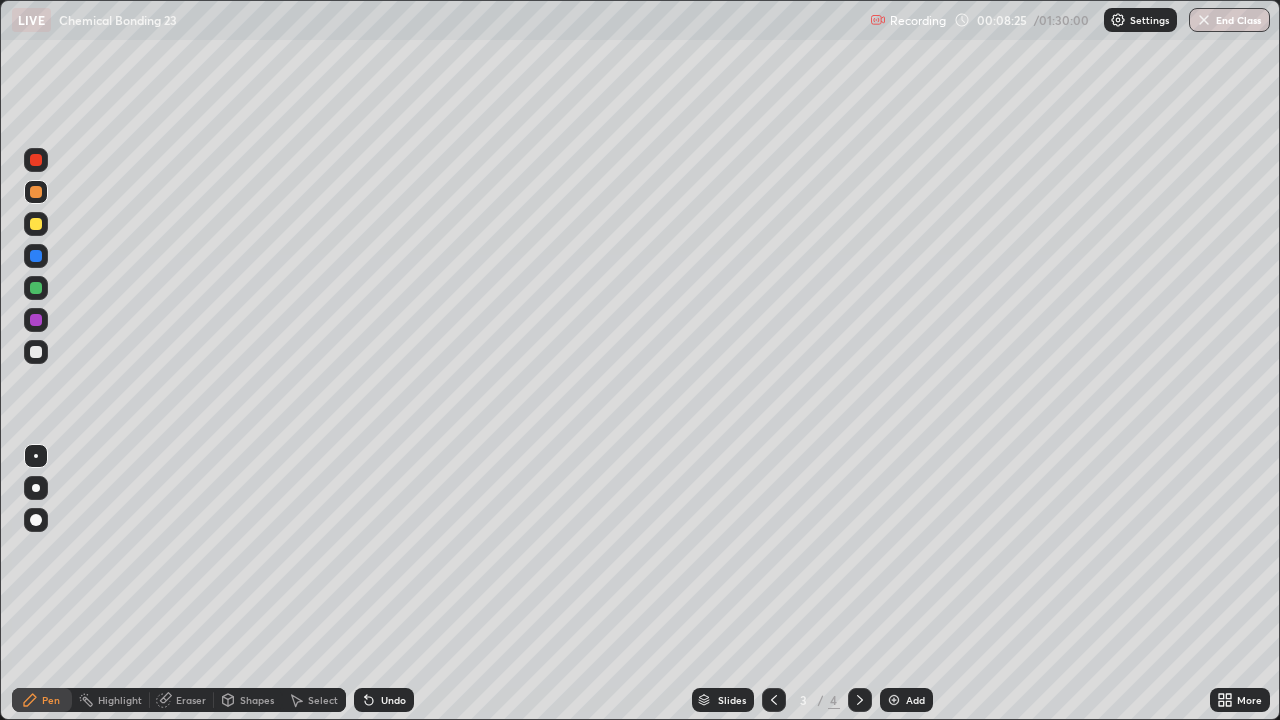 click at bounding box center (860, 700) 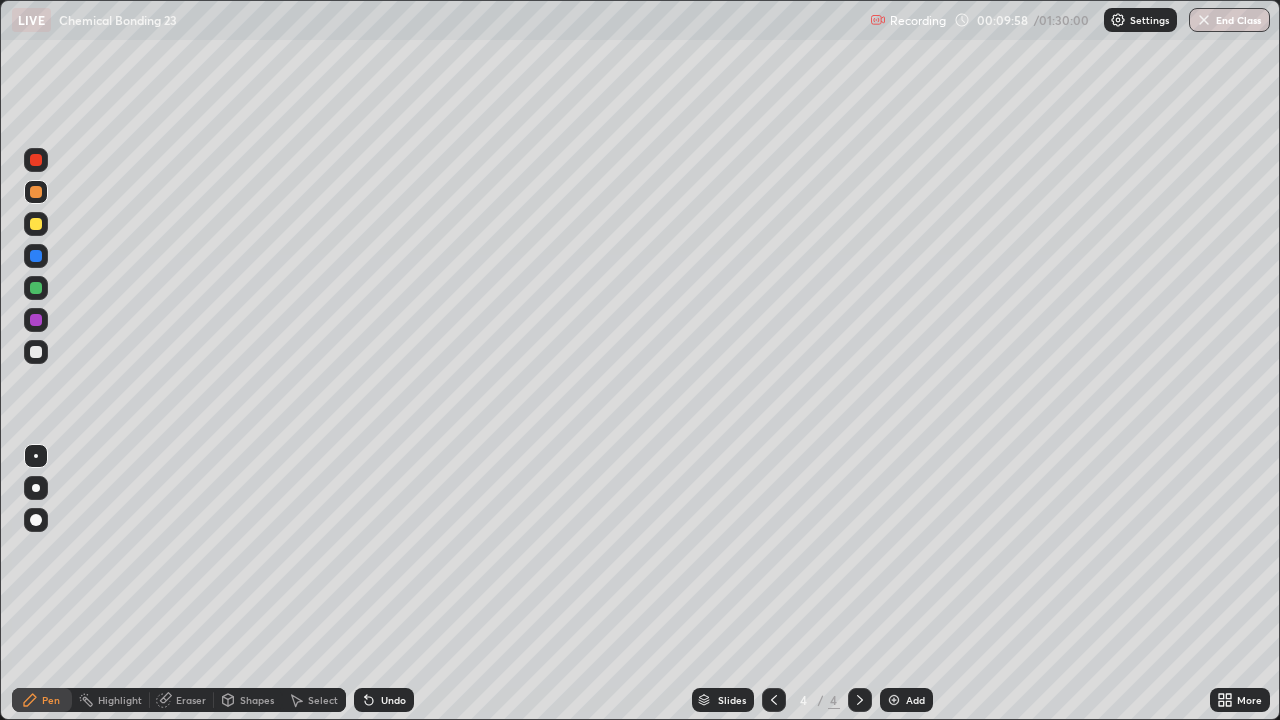 click 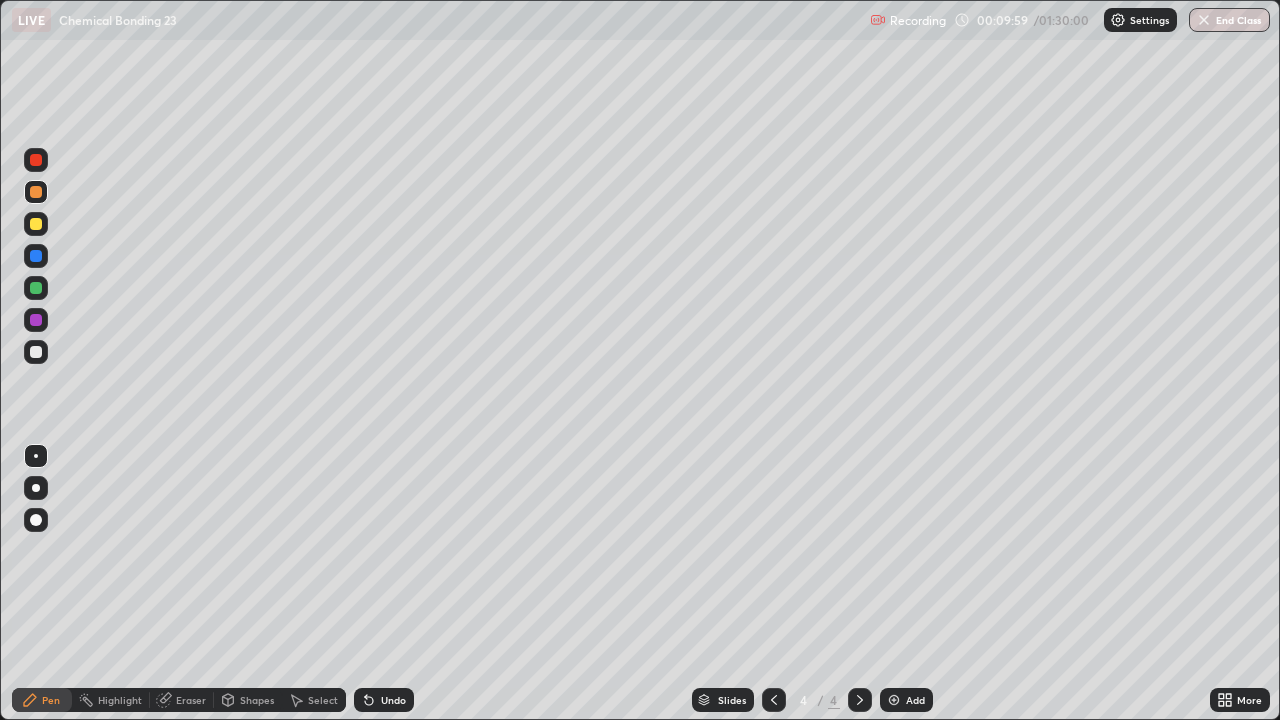 click at bounding box center [894, 700] 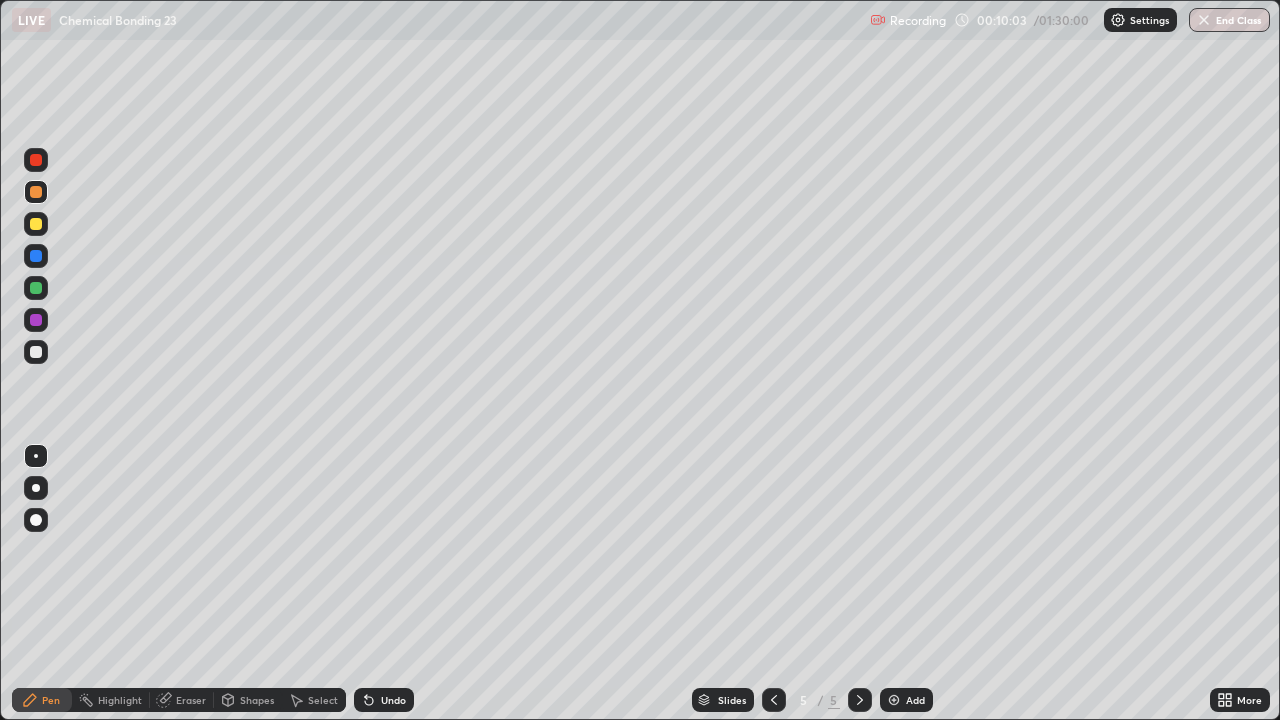 click on "Undo" at bounding box center [393, 700] 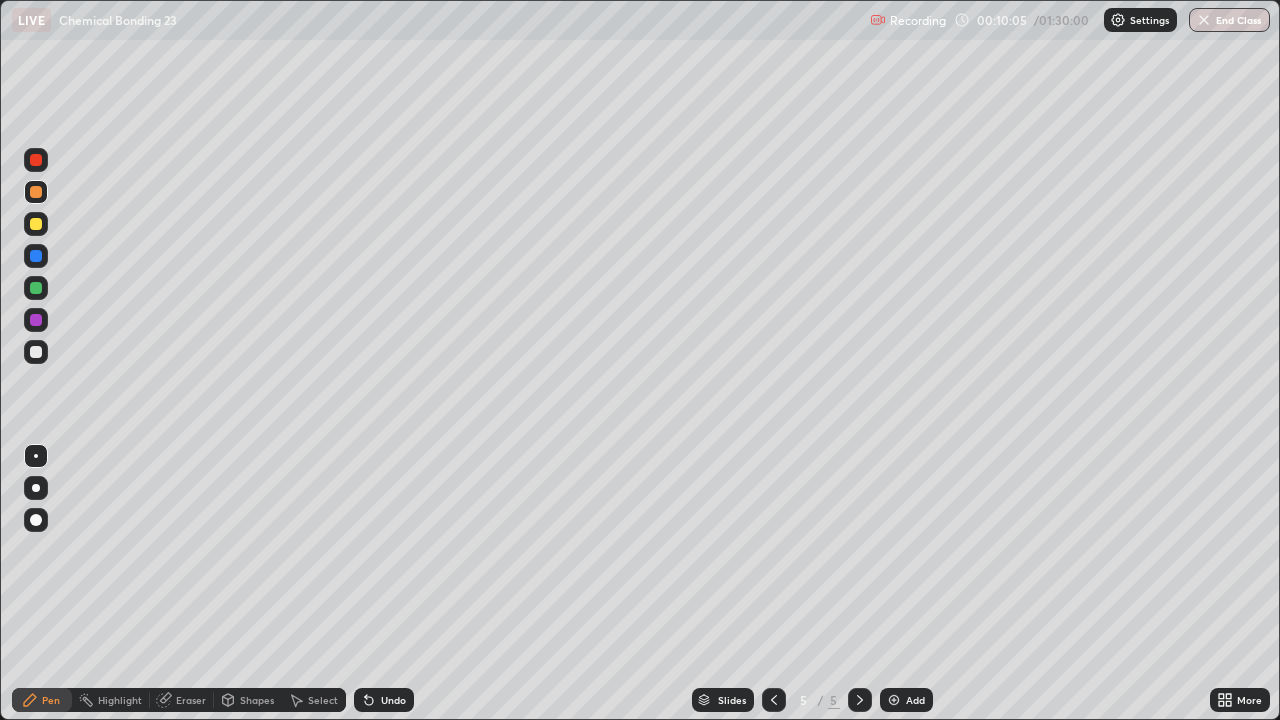 click on "Undo" at bounding box center (393, 700) 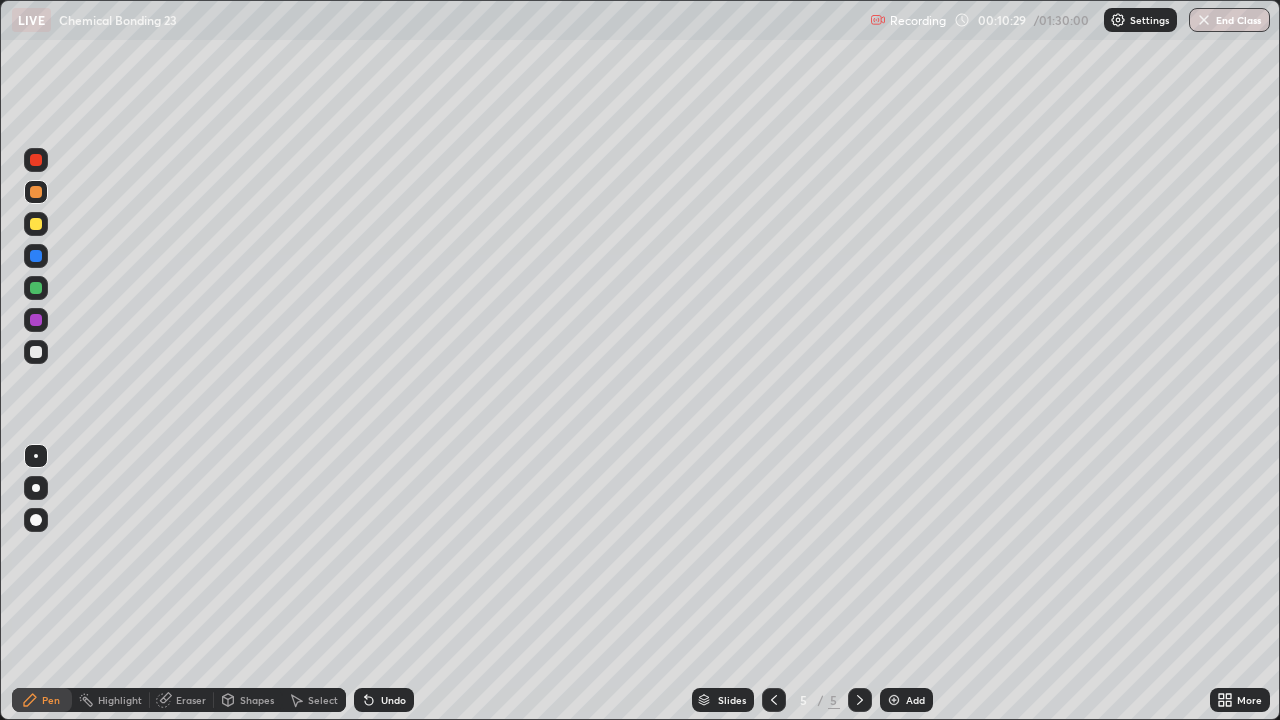 click on "Select" at bounding box center (323, 700) 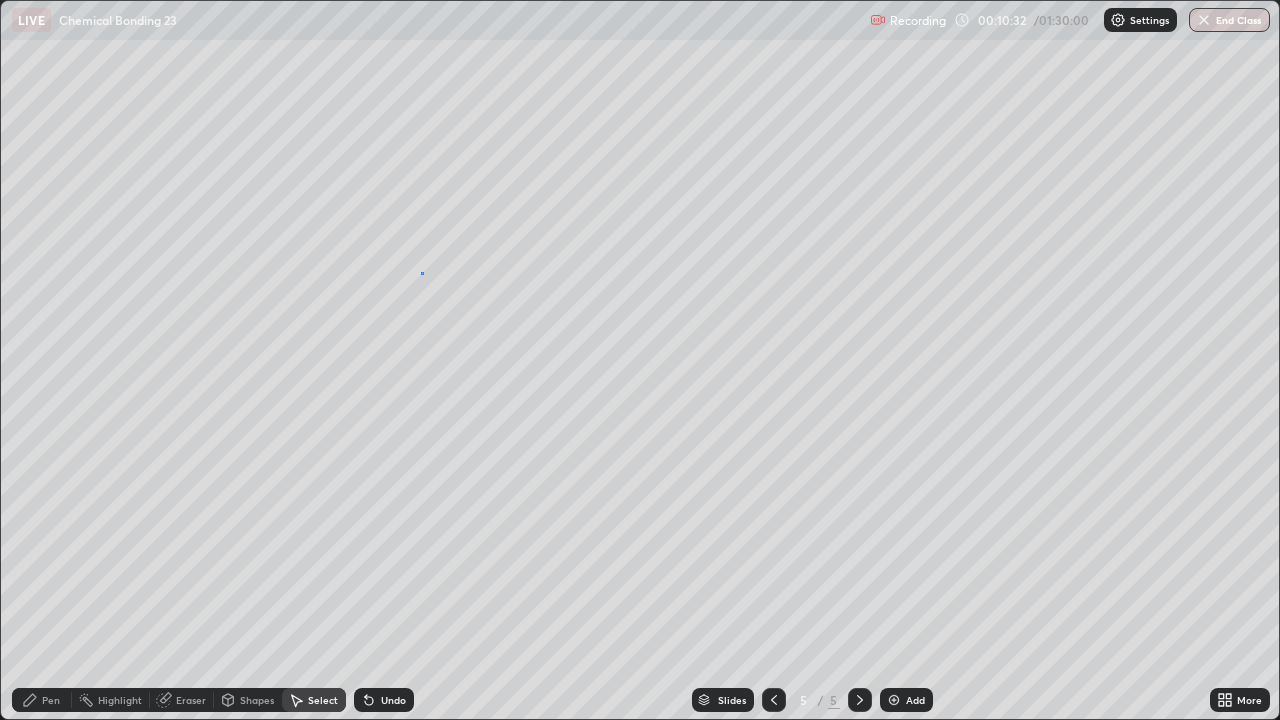 click on "0 ° Undo Copy Duplicate Duplicate to new slide Delete" at bounding box center (640, 360) 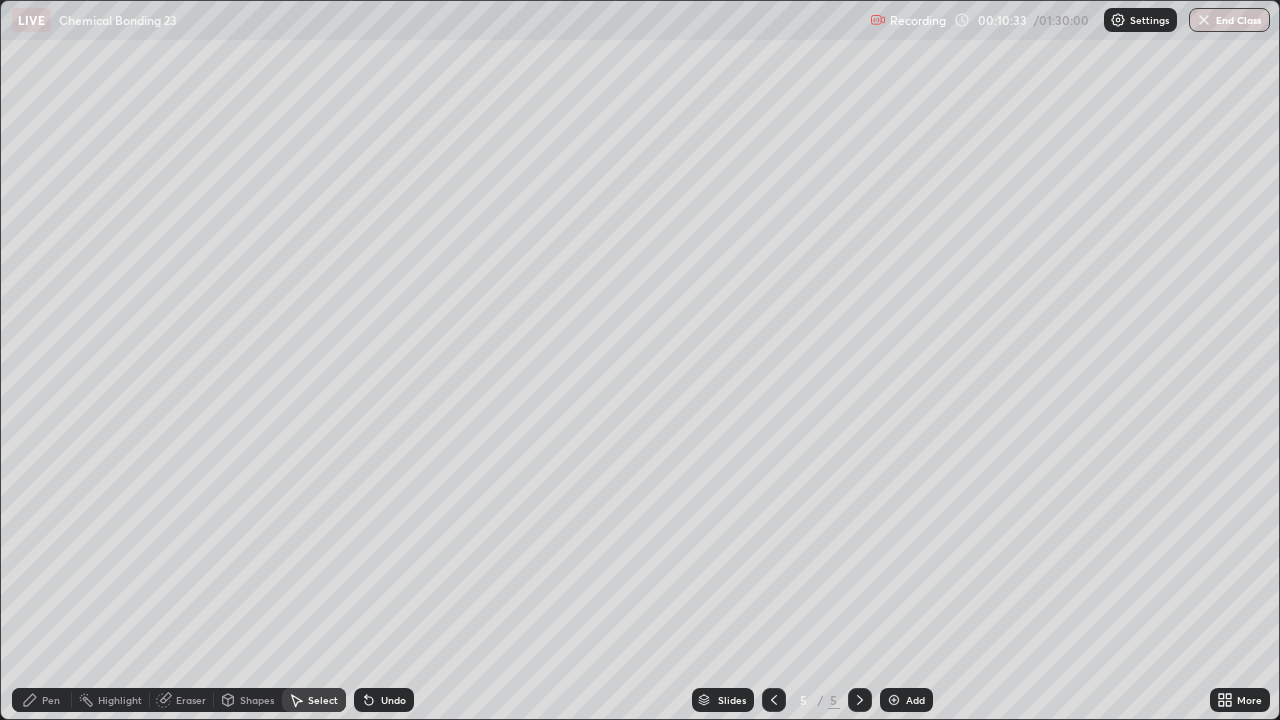 click on "Pen" at bounding box center (51, 700) 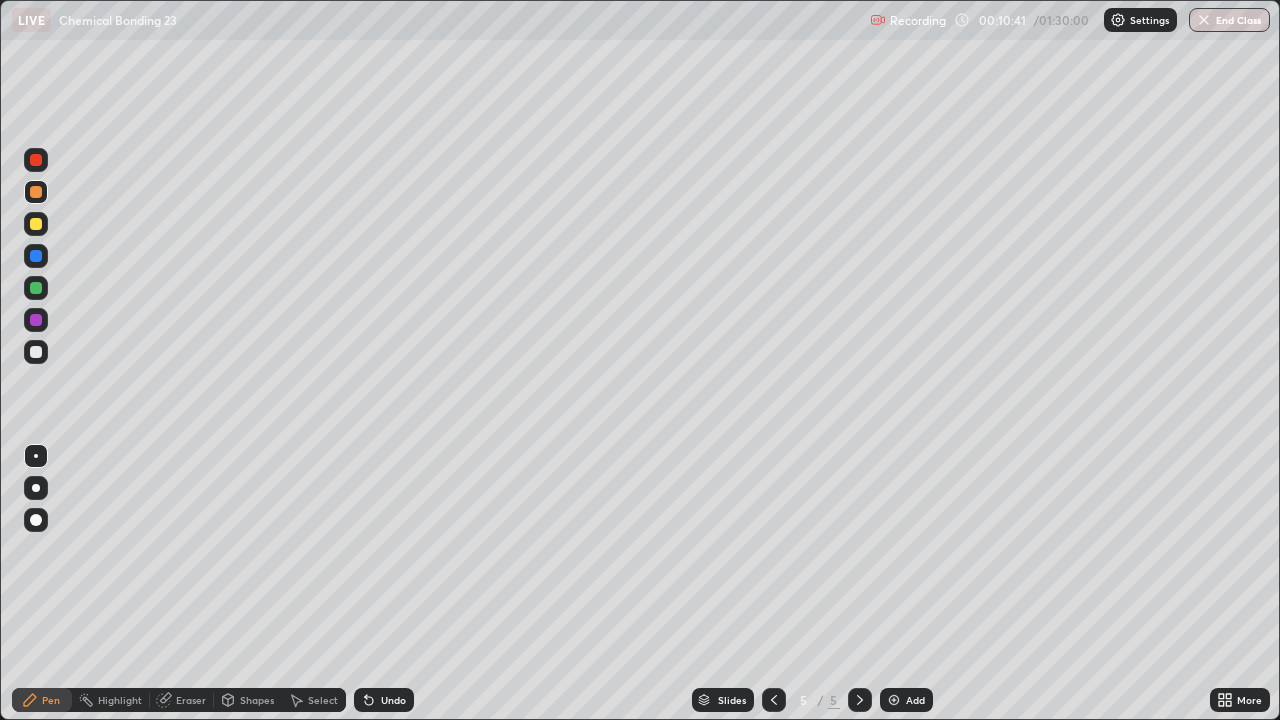 click at bounding box center (36, 224) 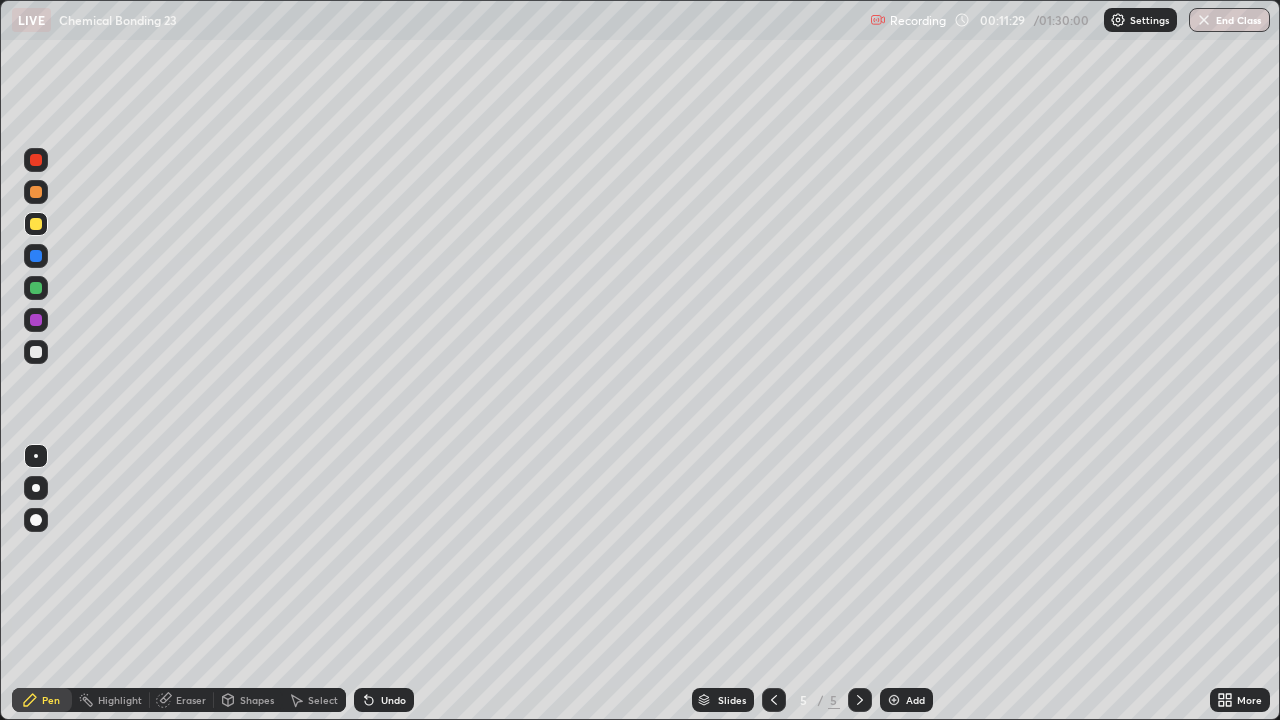 click at bounding box center (36, 160) 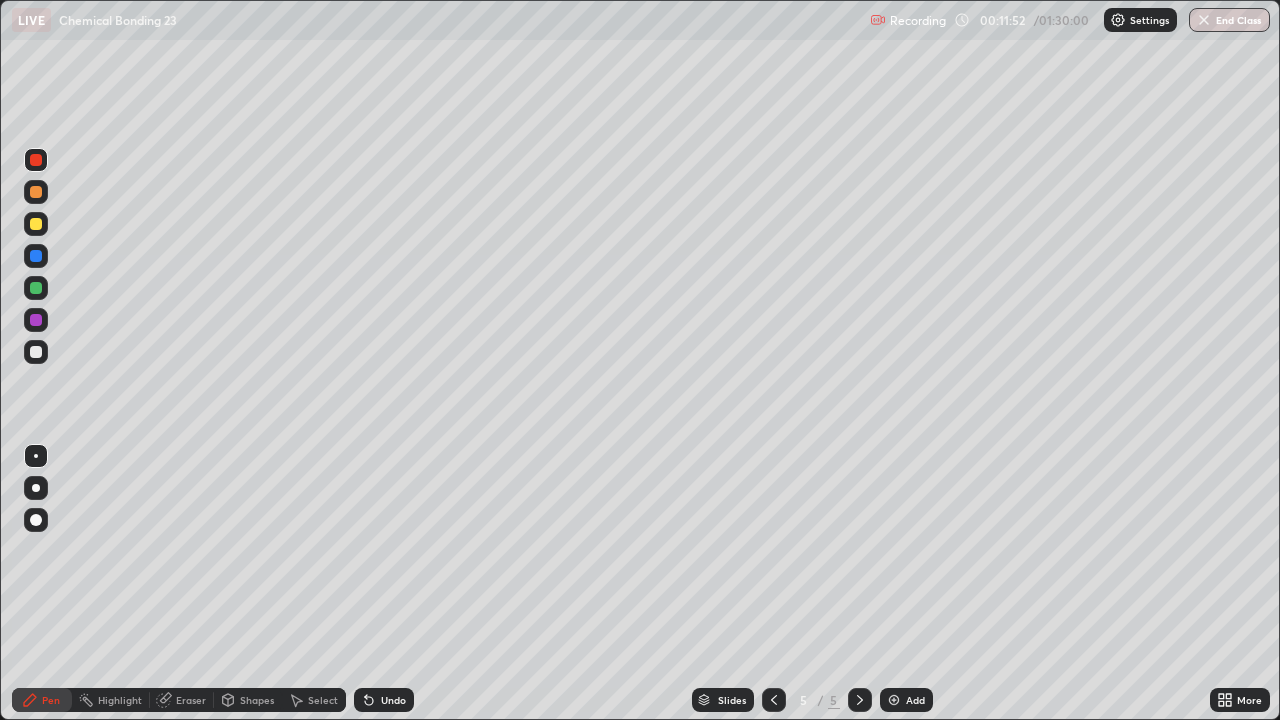 click at bounding box center (36, 224) 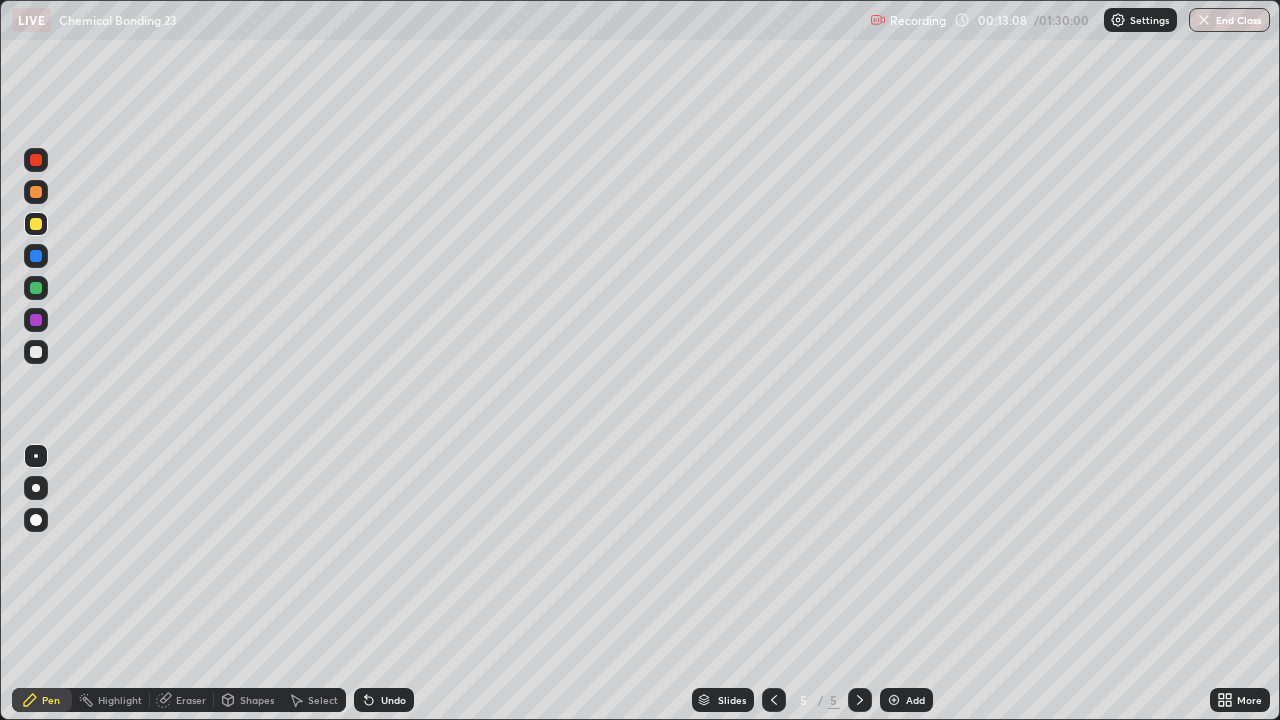 click at bounding box center [36, 192] 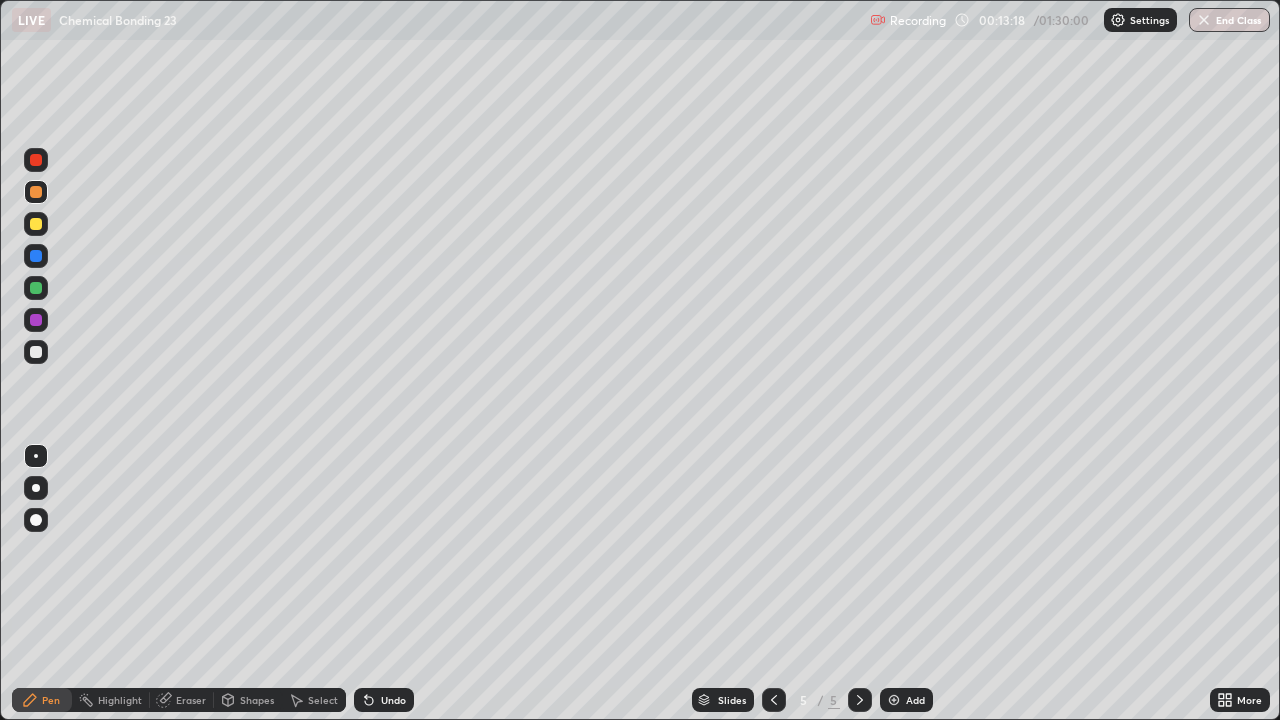 click at bounding box center [36, 256] 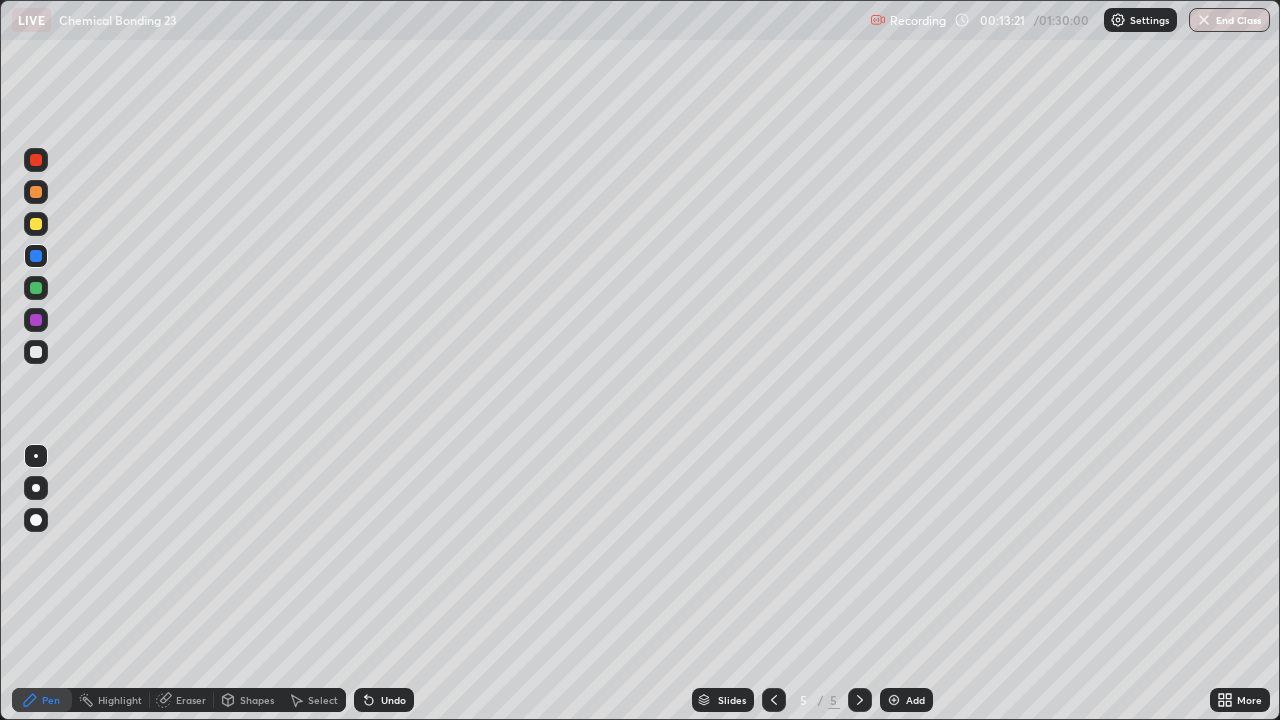 click on "Undo" at bounding box center (393, 700) 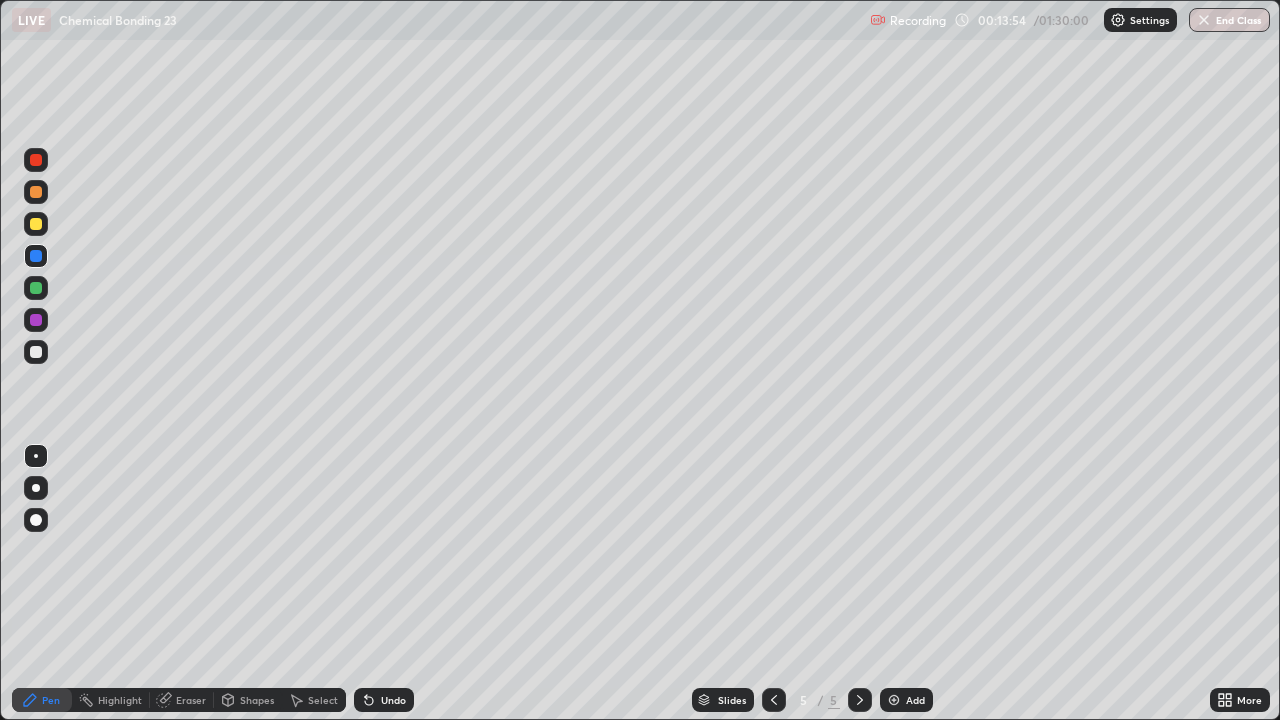 click on "Add" at bounding box center (906, 700) 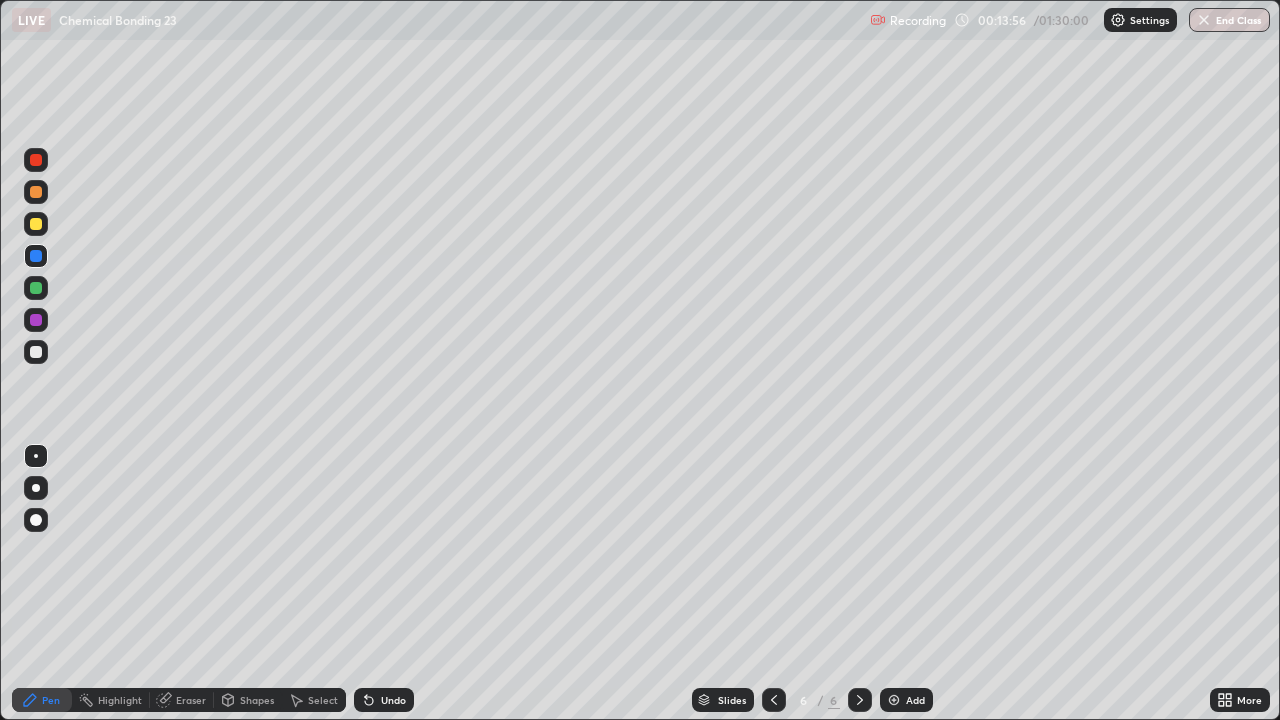 click at bounding box center (36, 192) 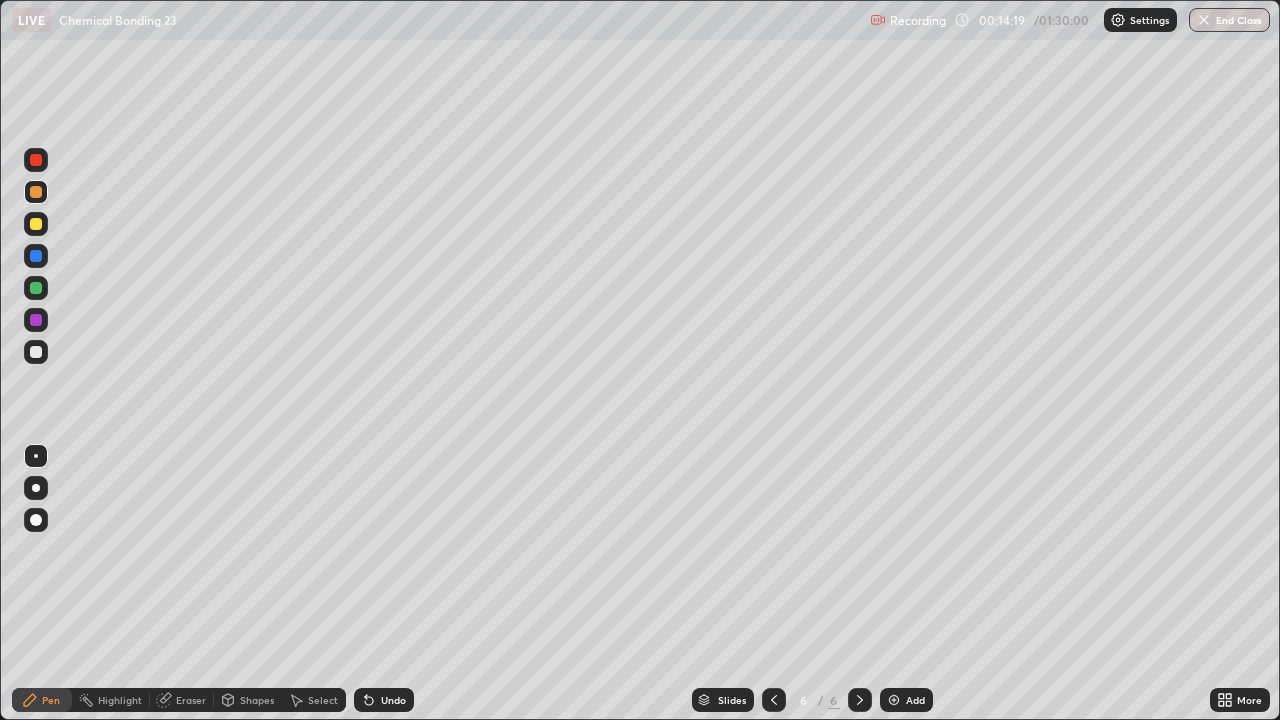 click on "Undo" at bounding box center [384, 700] 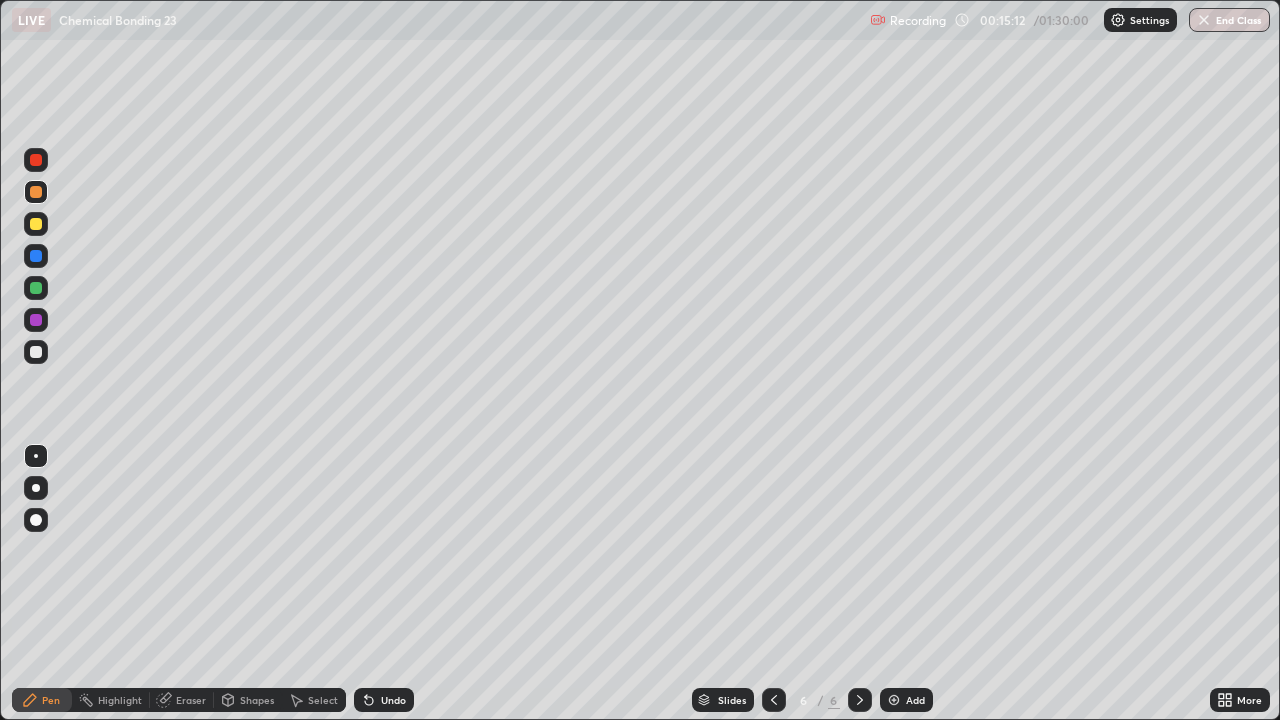 click at bounding box center (36, 256) 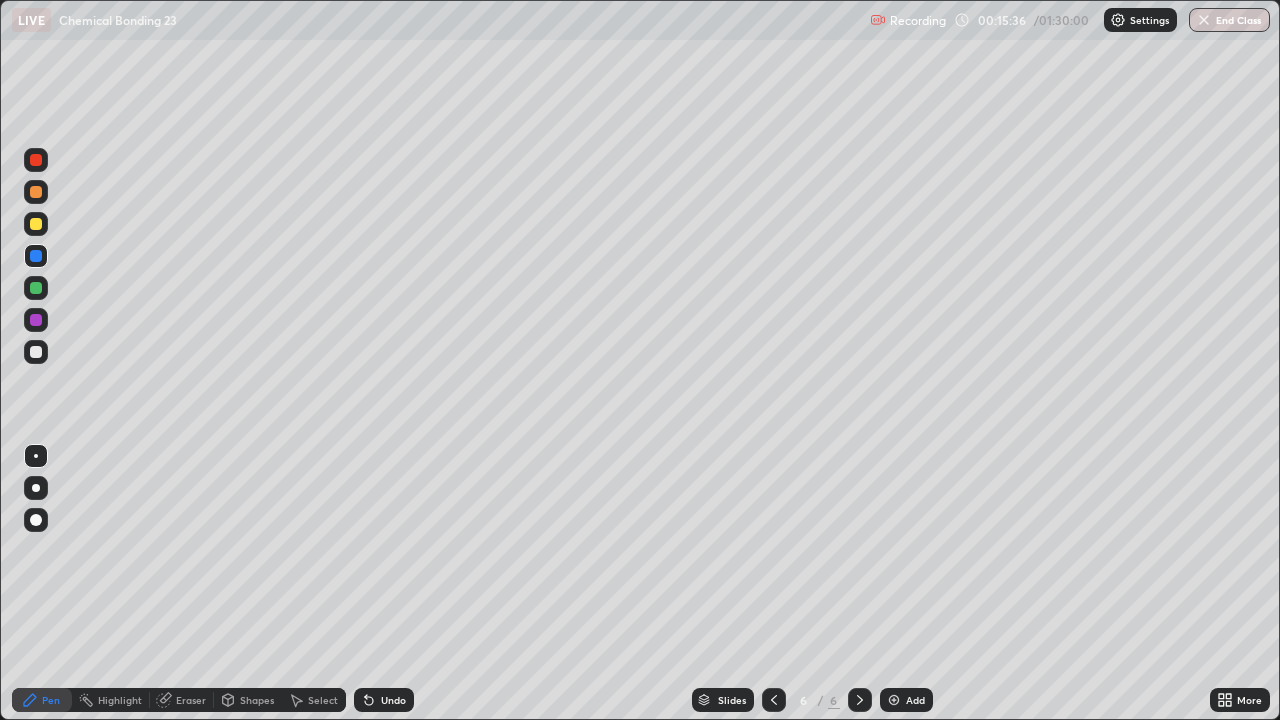 click at bounding box center [36, 192] 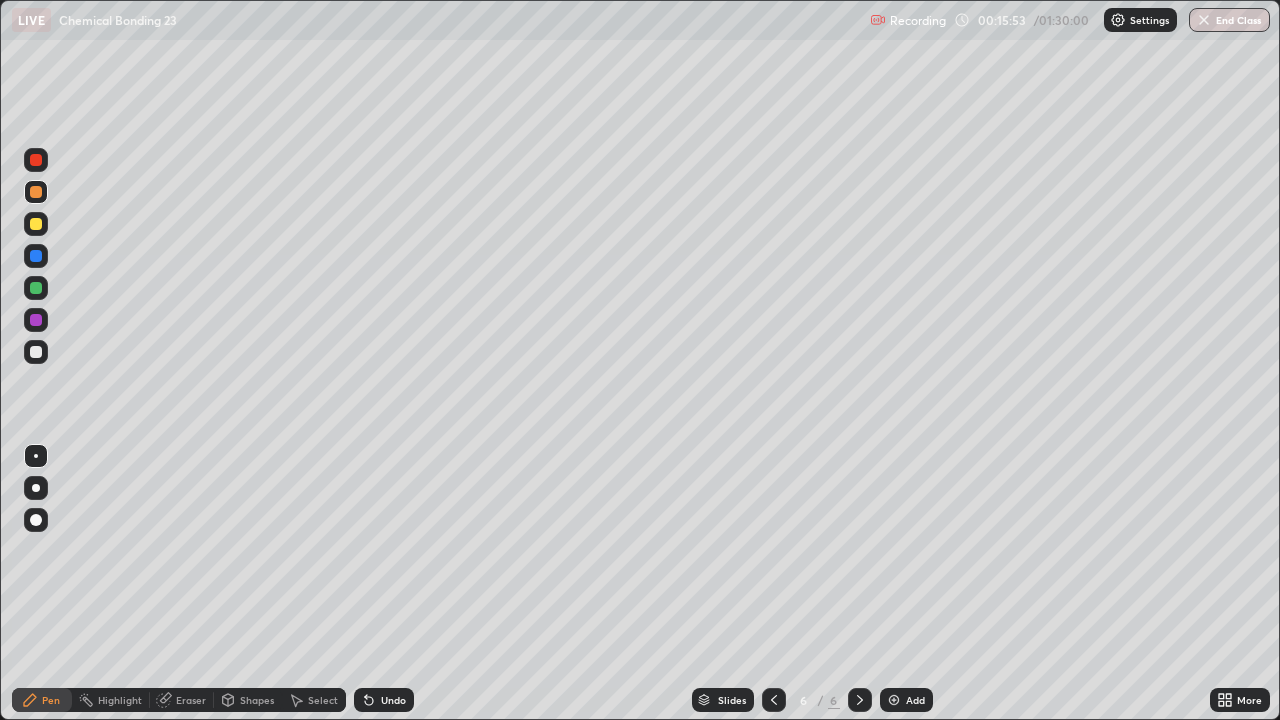 click on "Eraser" at bounding box center (191, 700) 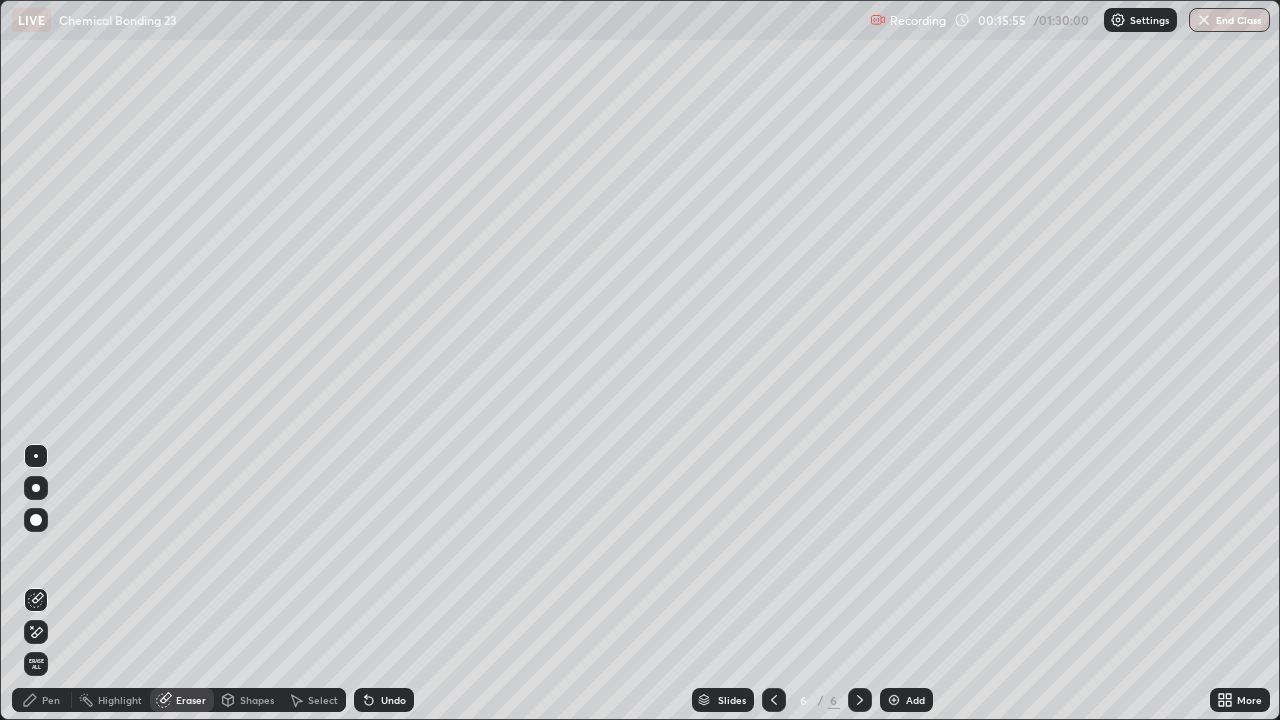 click on "Pen" at bounding box center [51, 700] 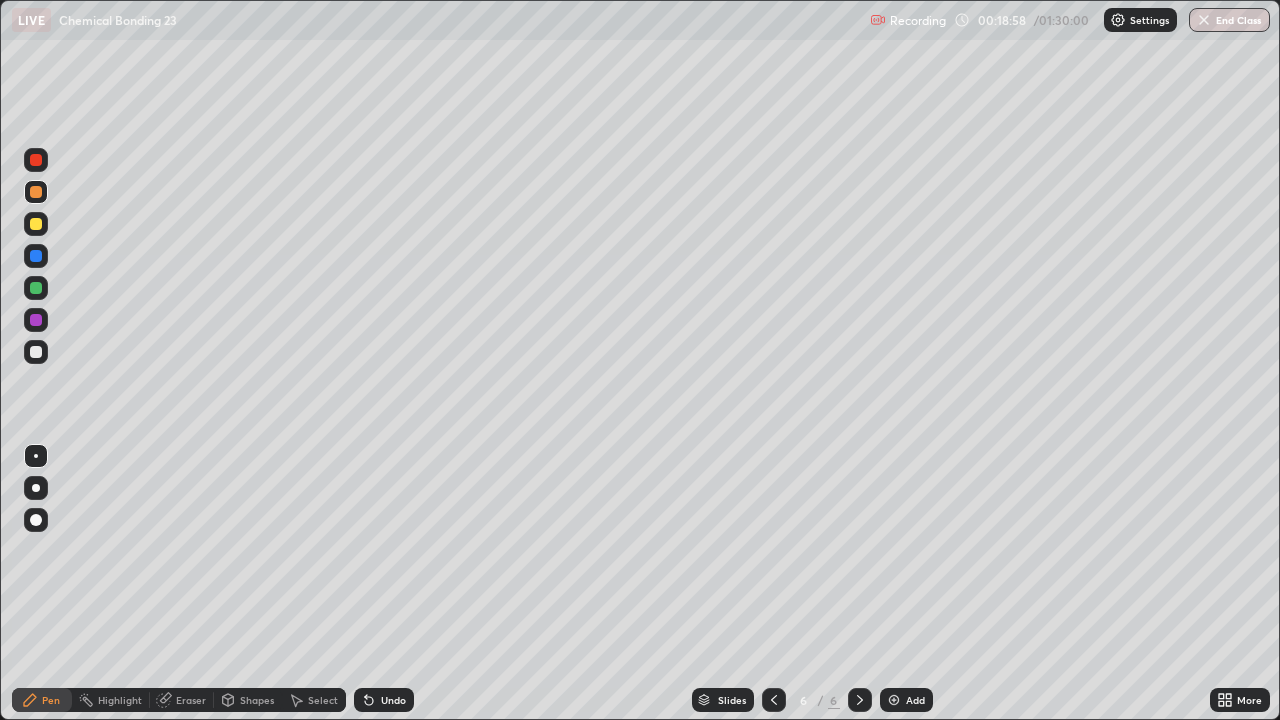 click 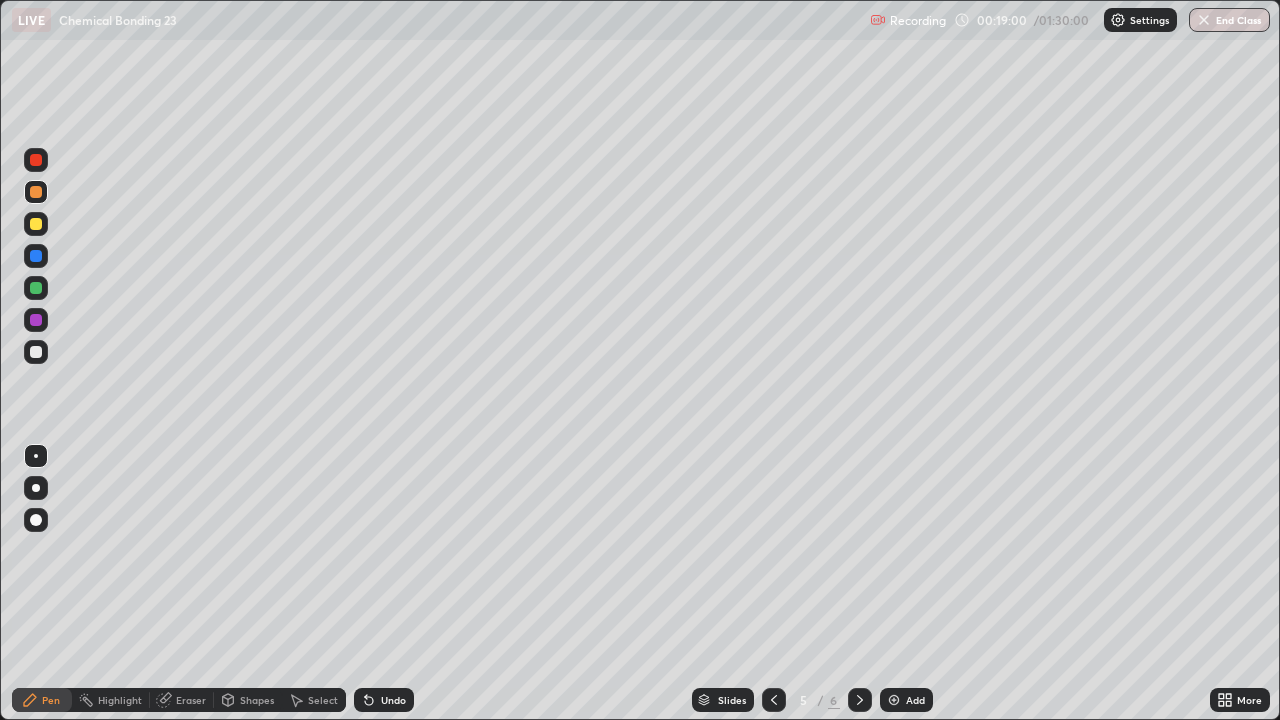 click 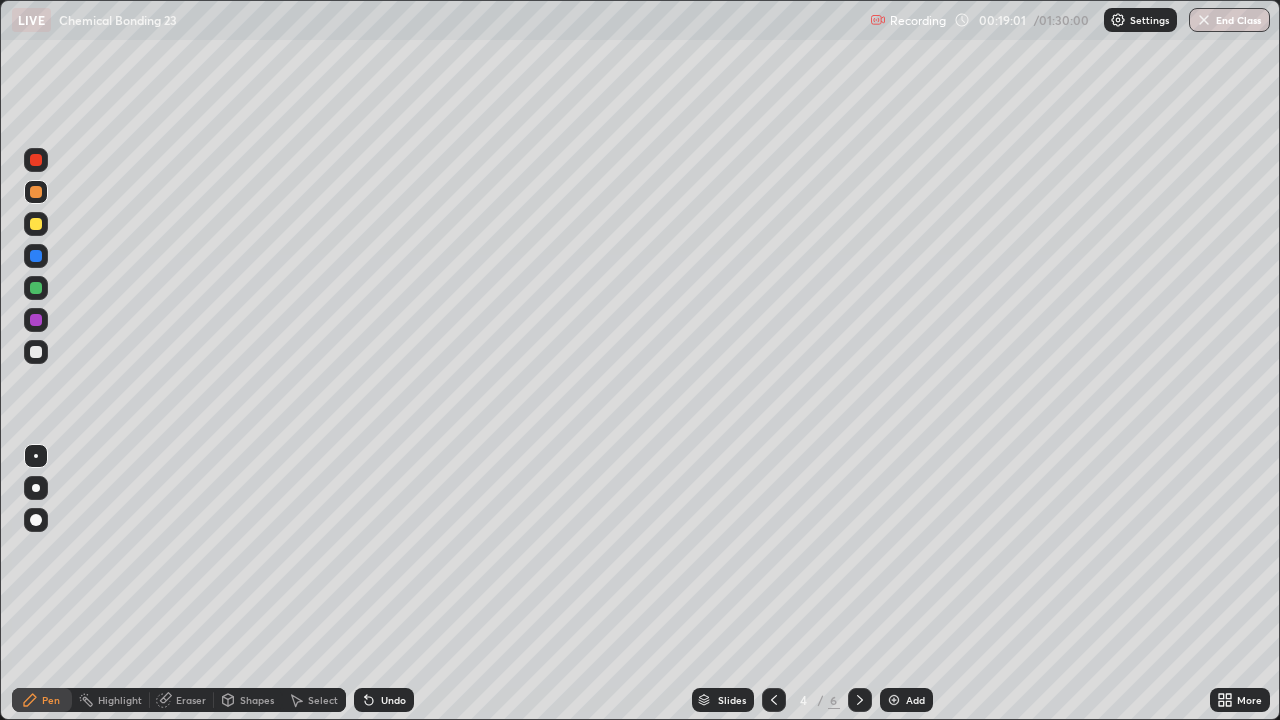 click 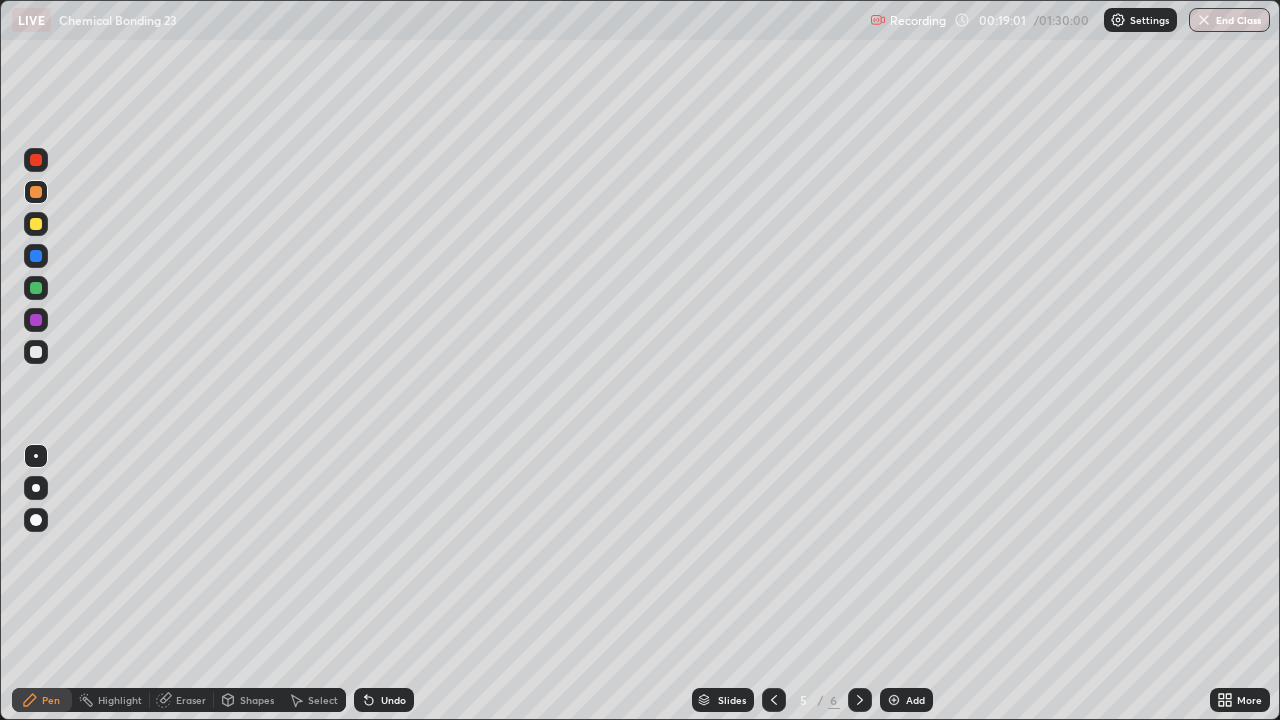 click at bounding box center (860, 700) 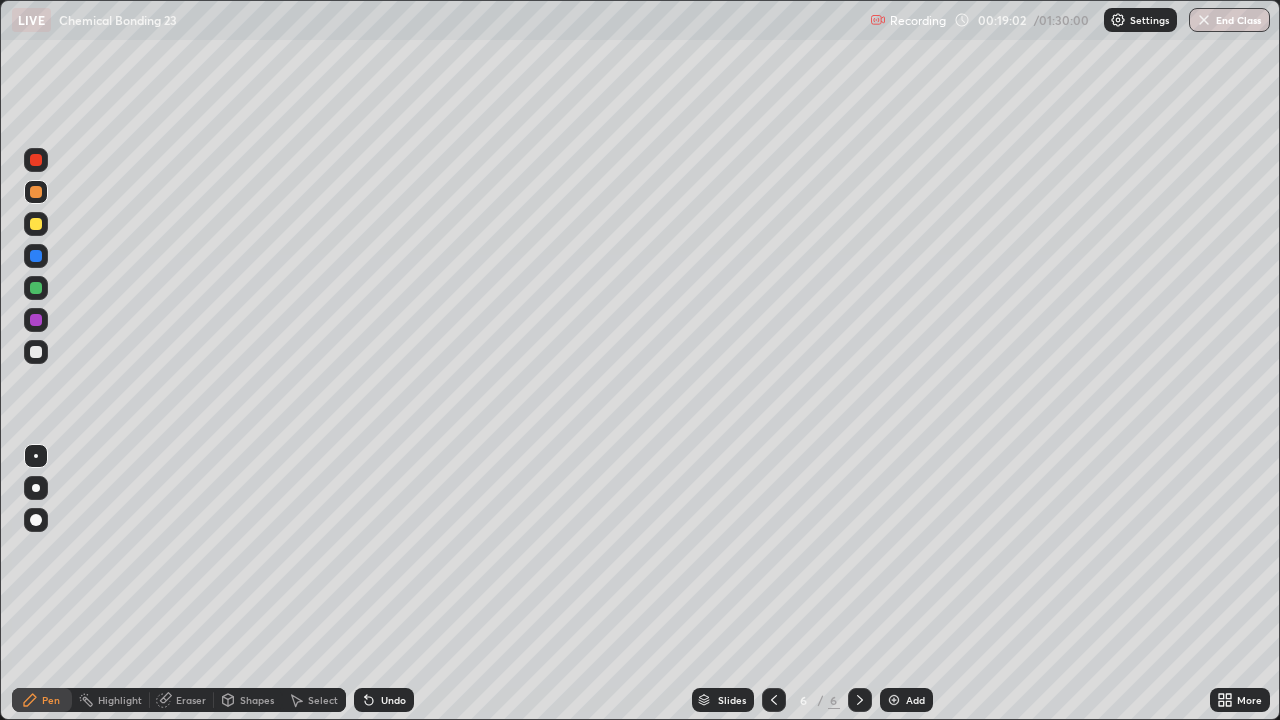 click at bounding box center (860, 700) 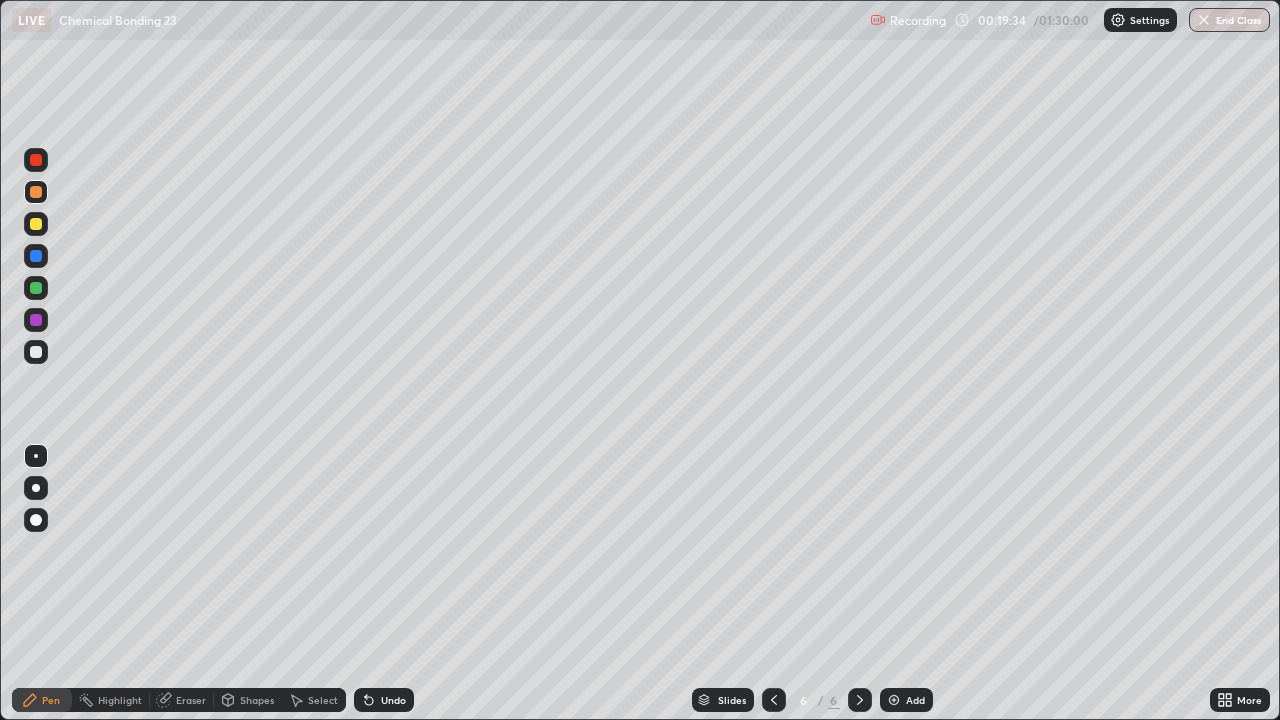click on "Undo" at bounding box center (393, 700) 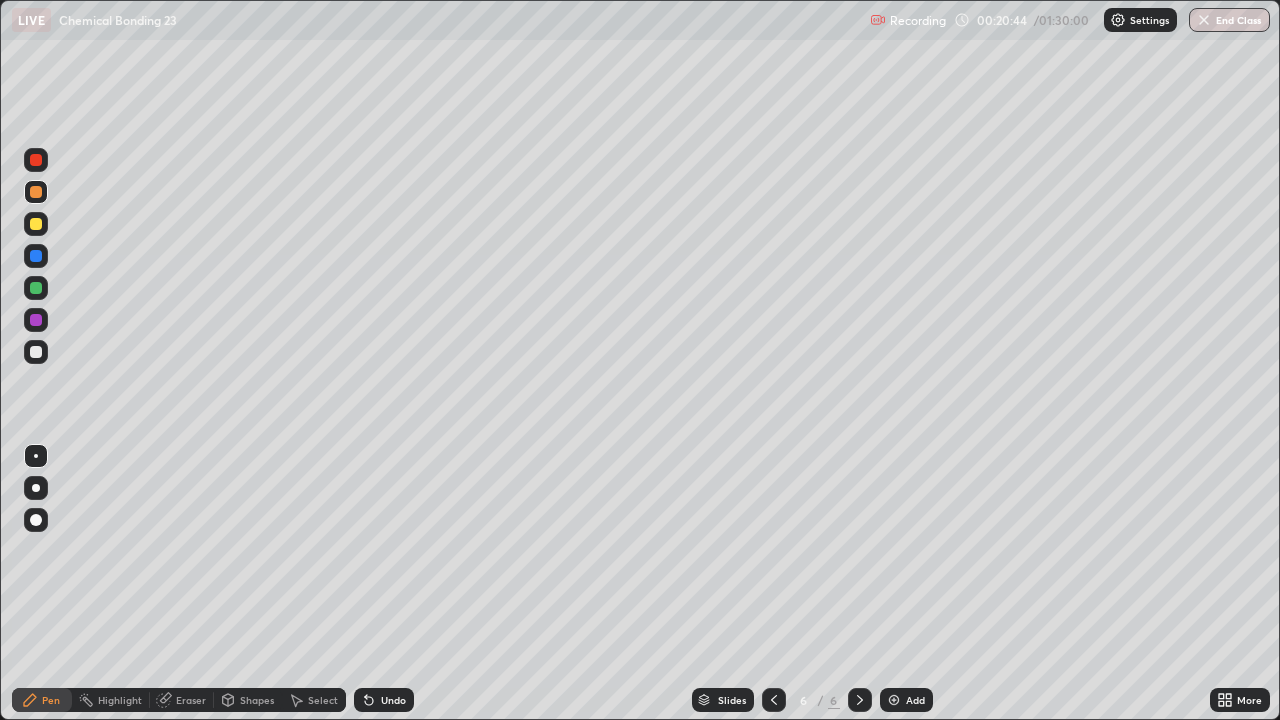 click at bounding box center (774, 700) 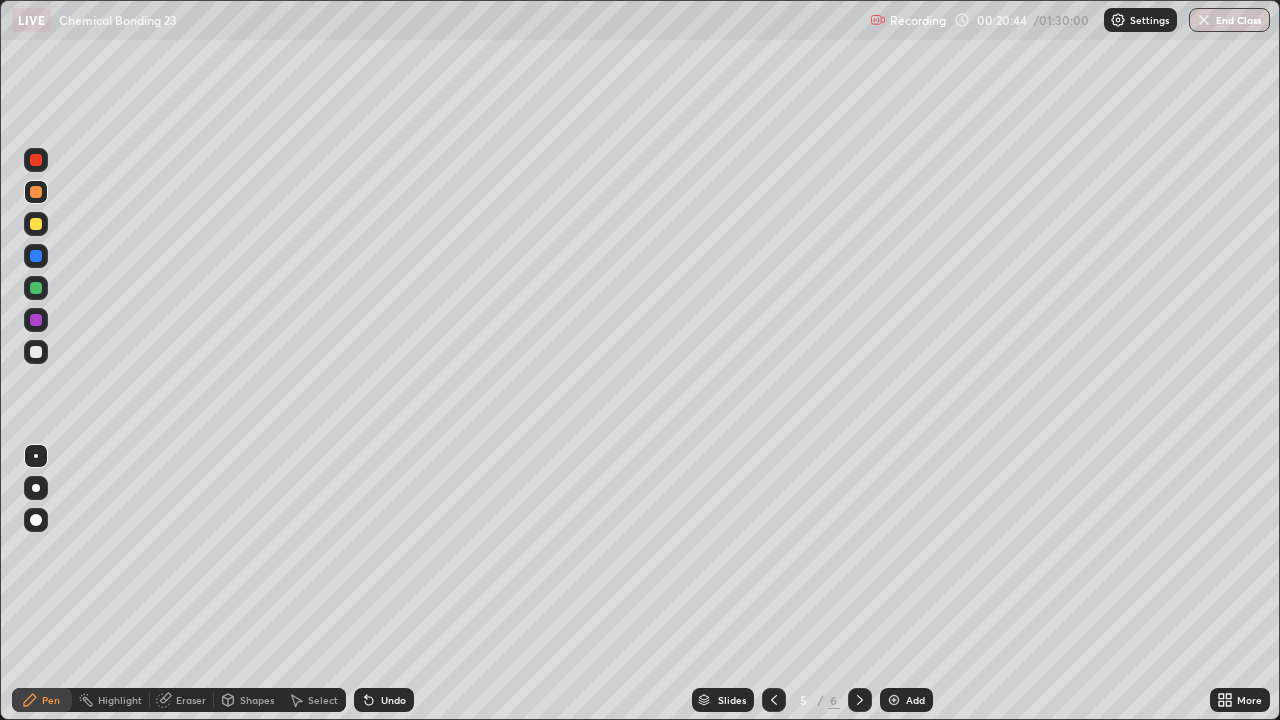 click at bounding box center [774, 700] 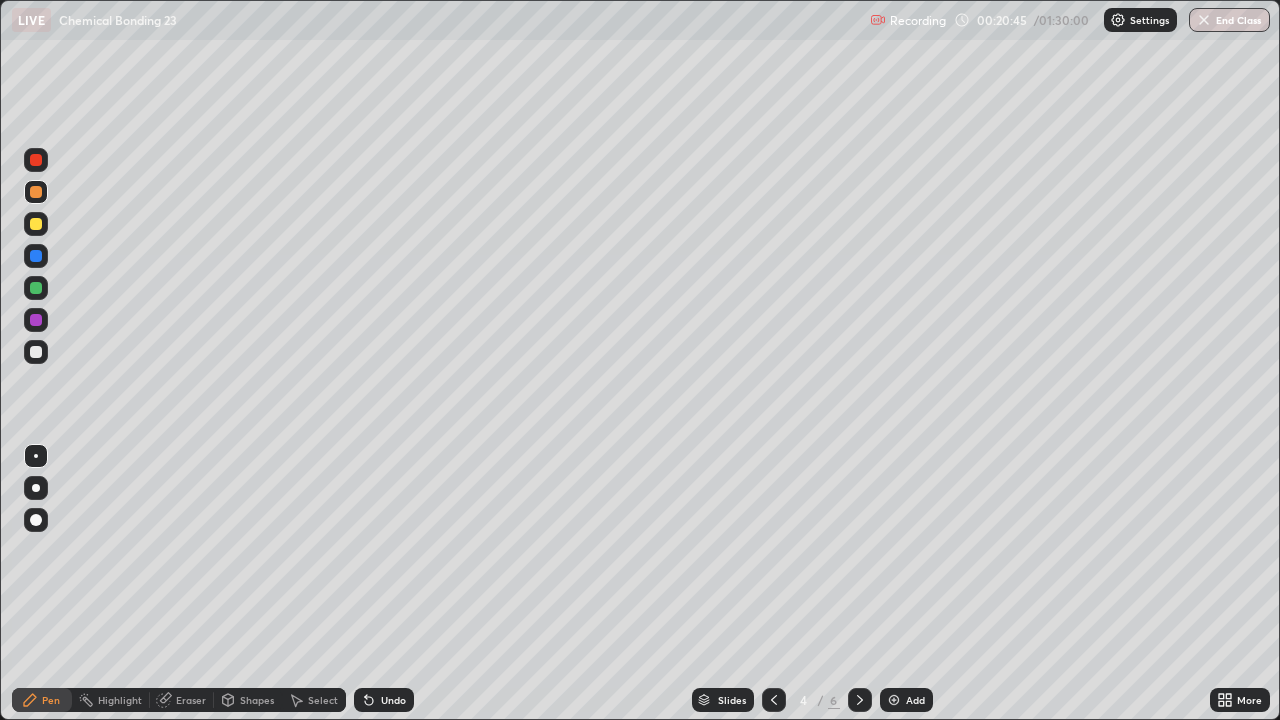 click at bounding box center [774, 700] 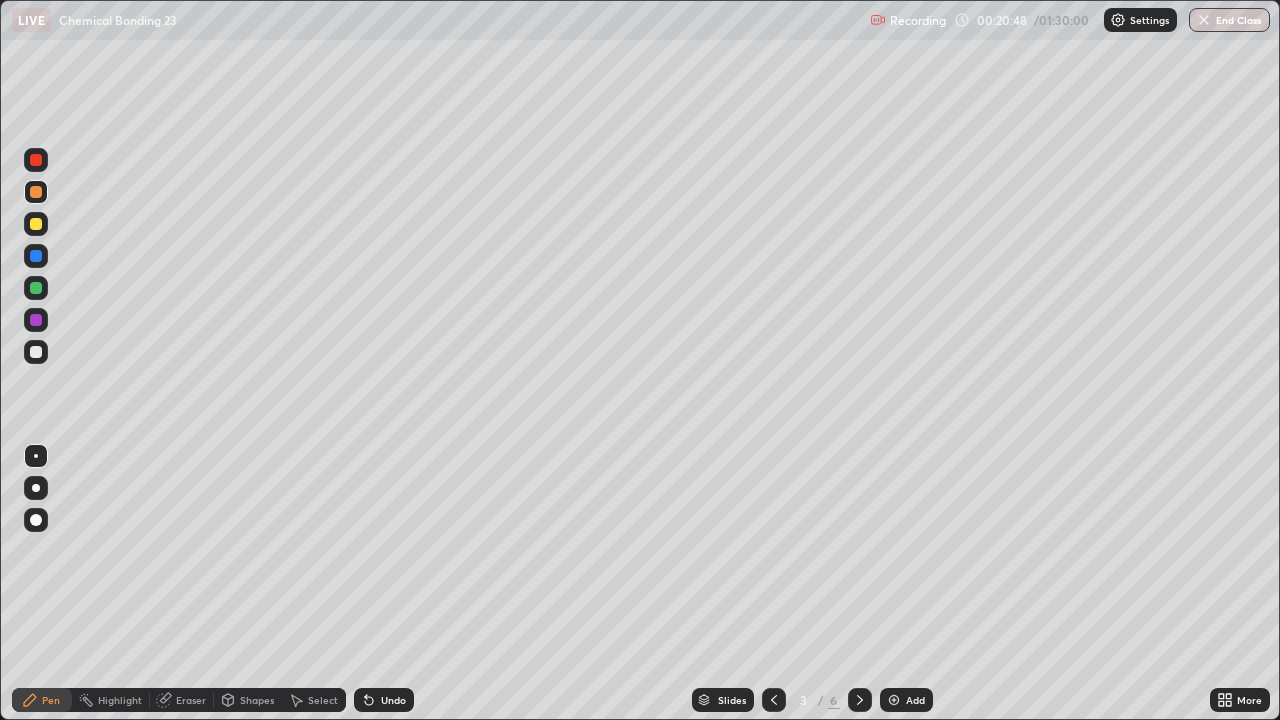 click 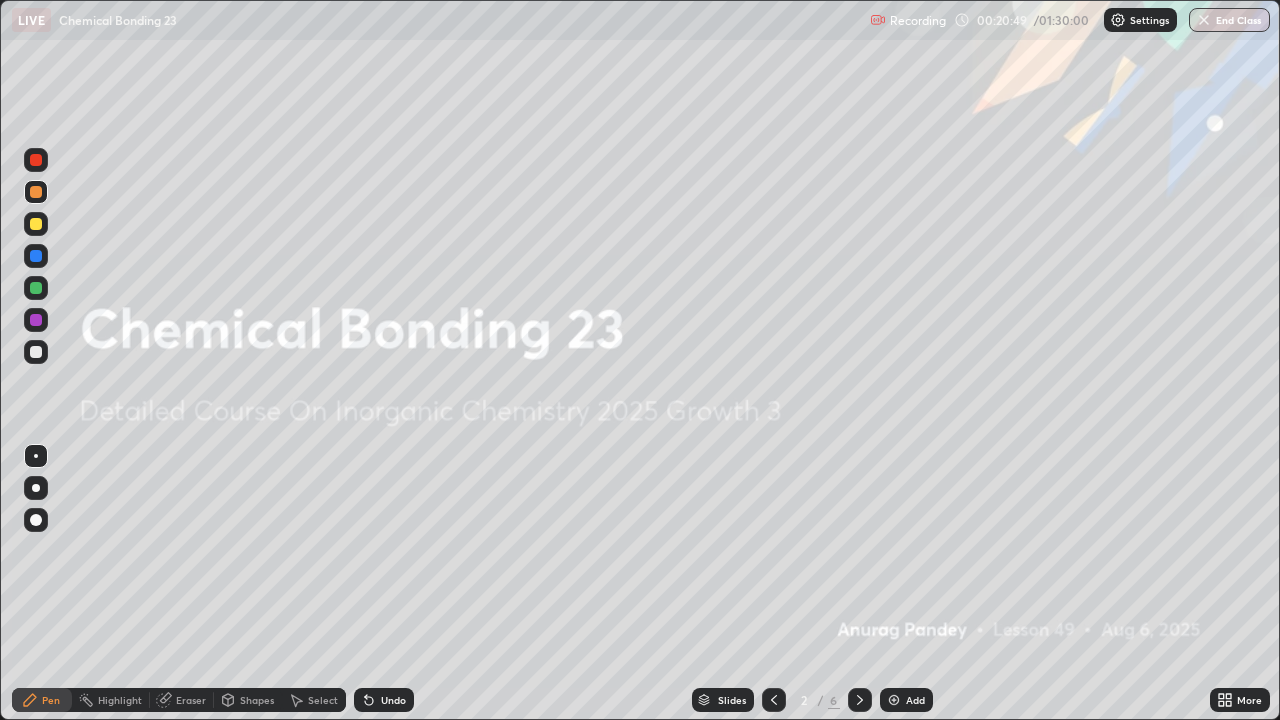 click 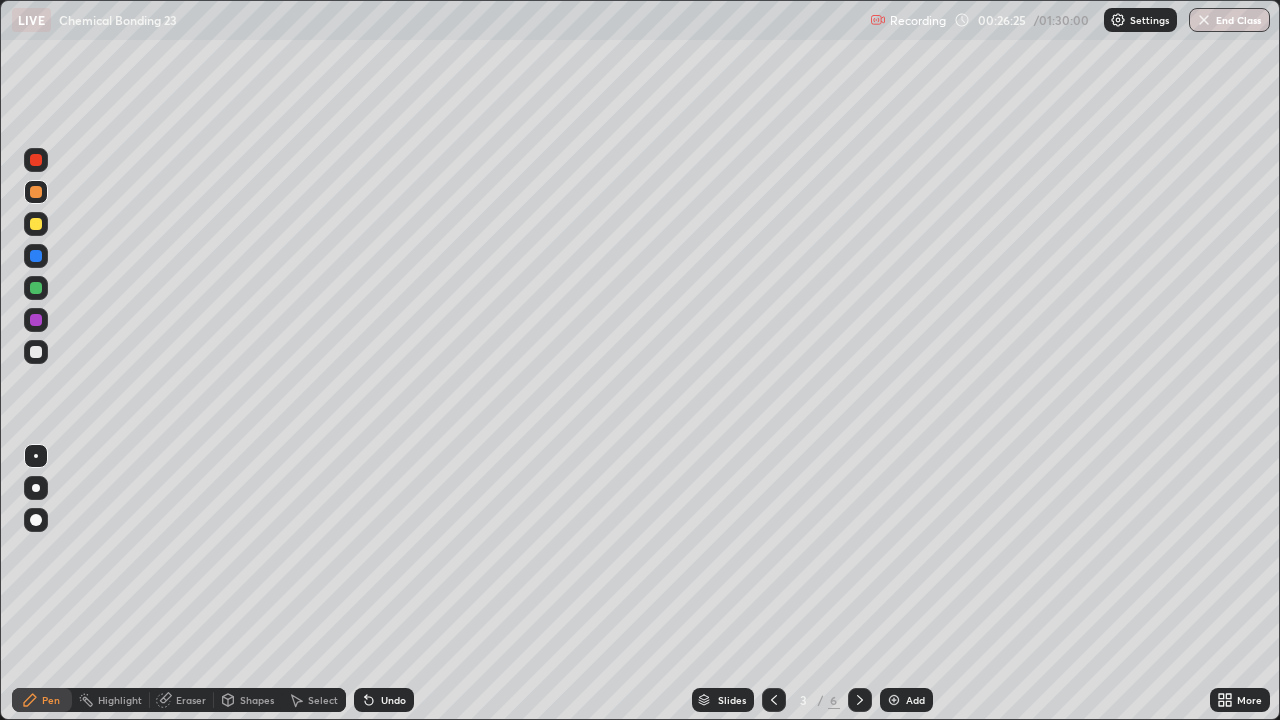 click 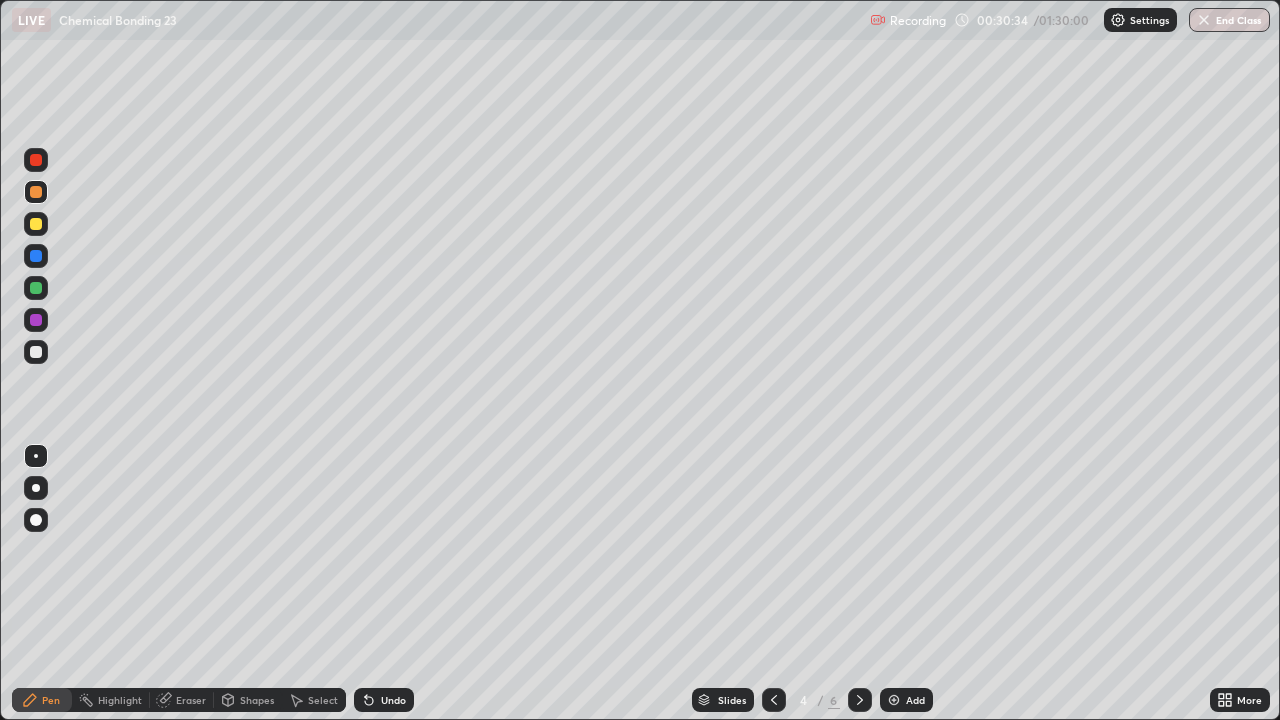 click 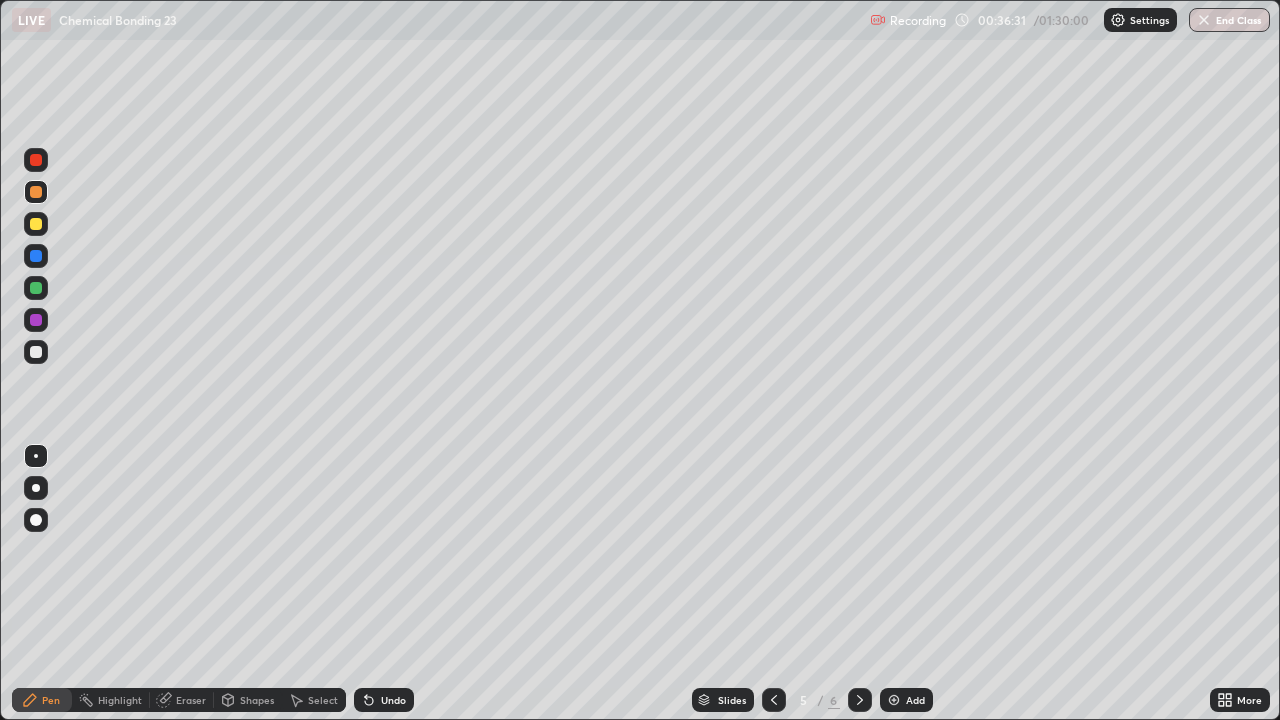 click 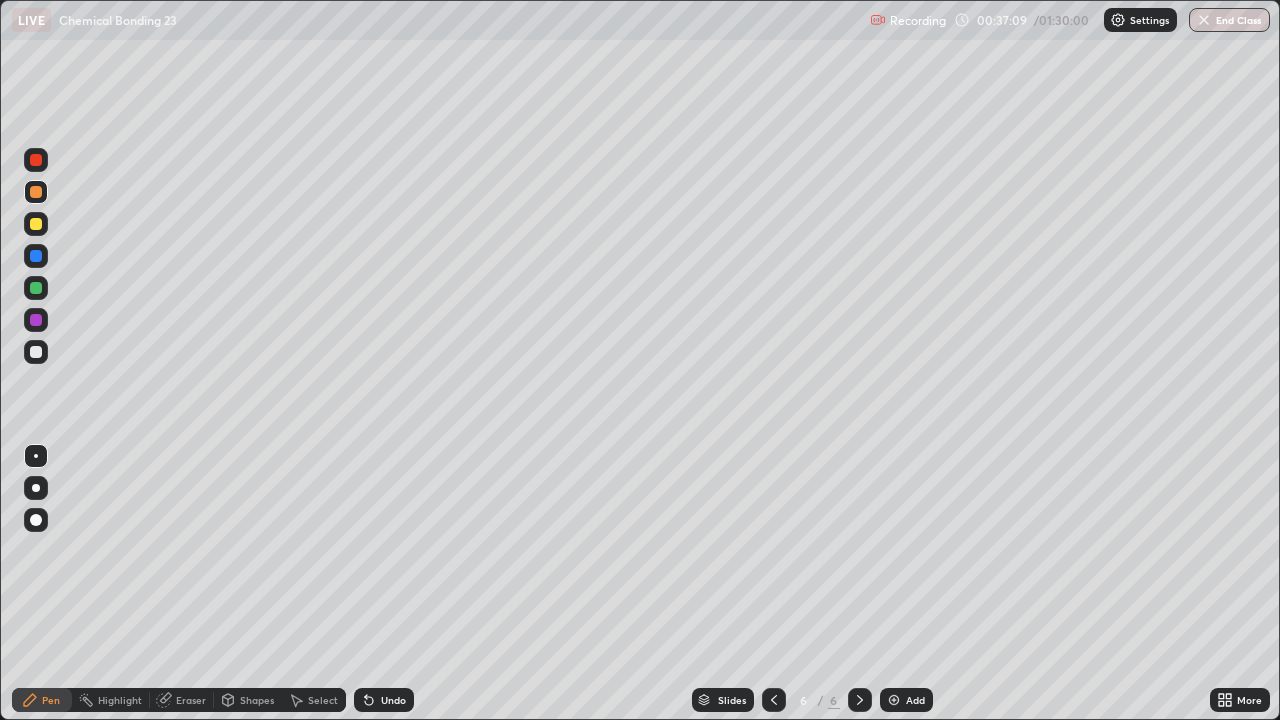 click at bounding box center (36, 224) 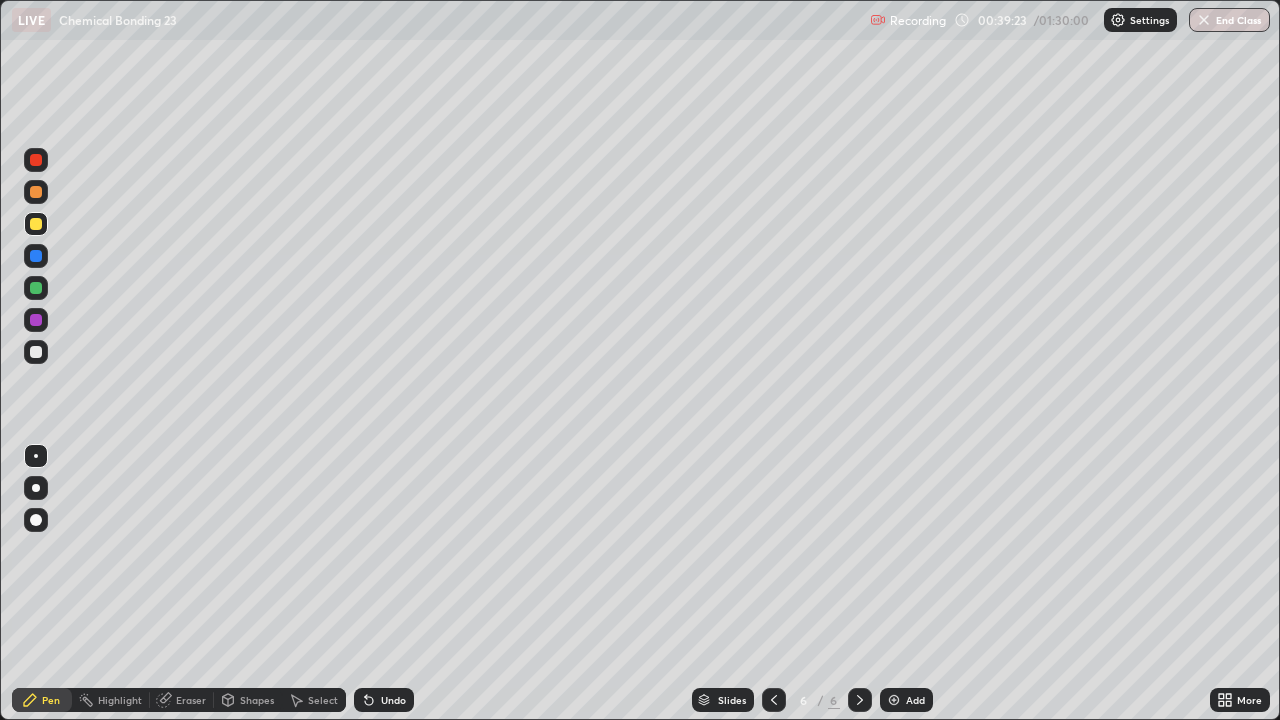 click on "Eraser" at bounding box center [191, 700] 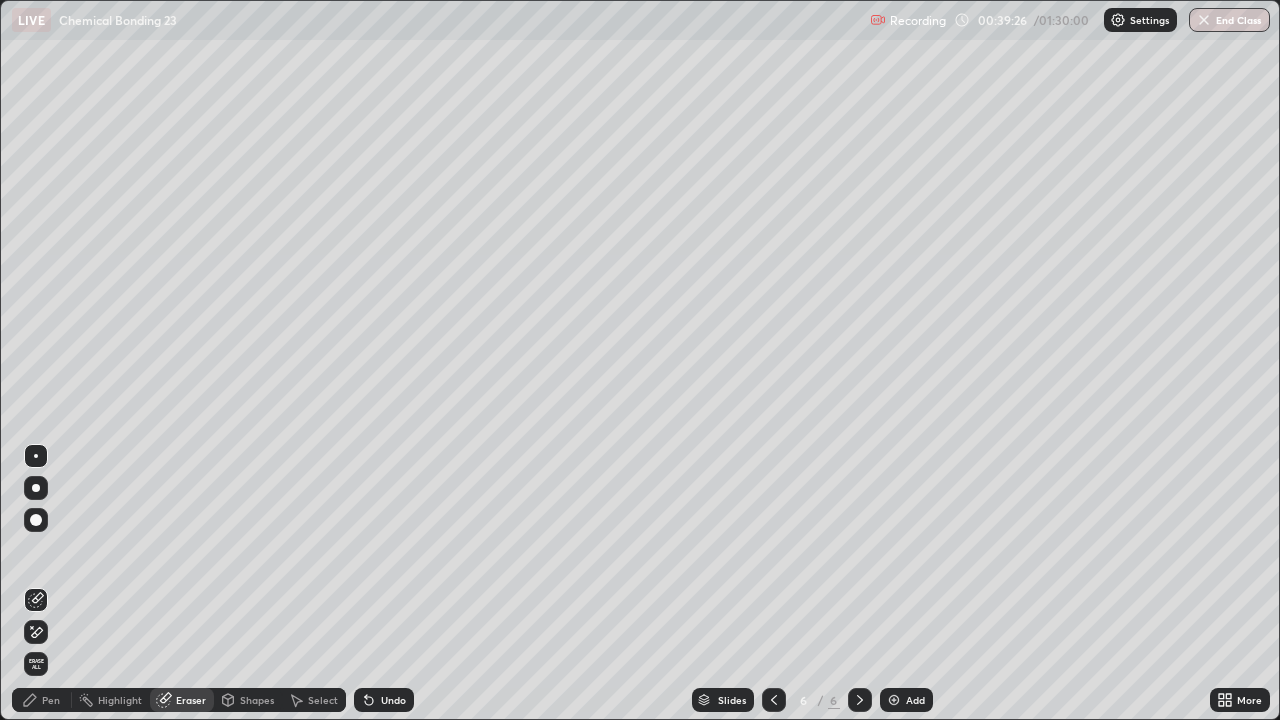 click on "Pen" at bounding box center [42, 700] 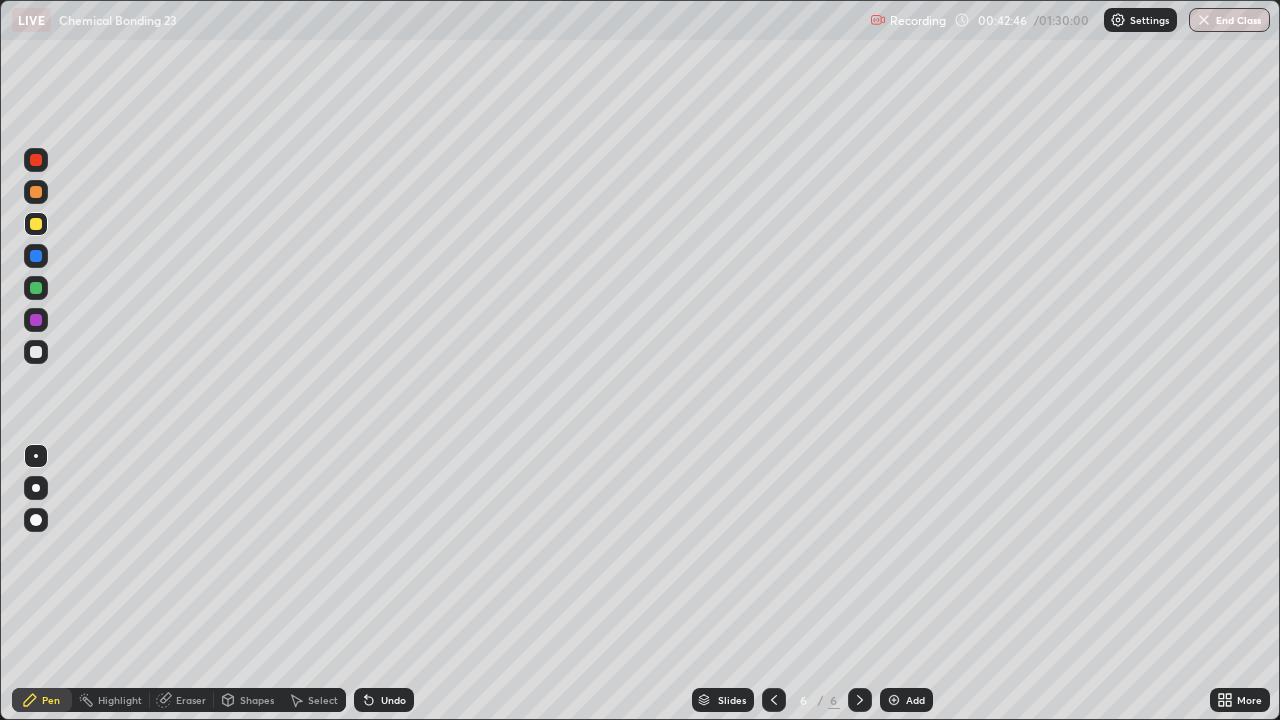 click on "Select" at bounding box center (323, 700) 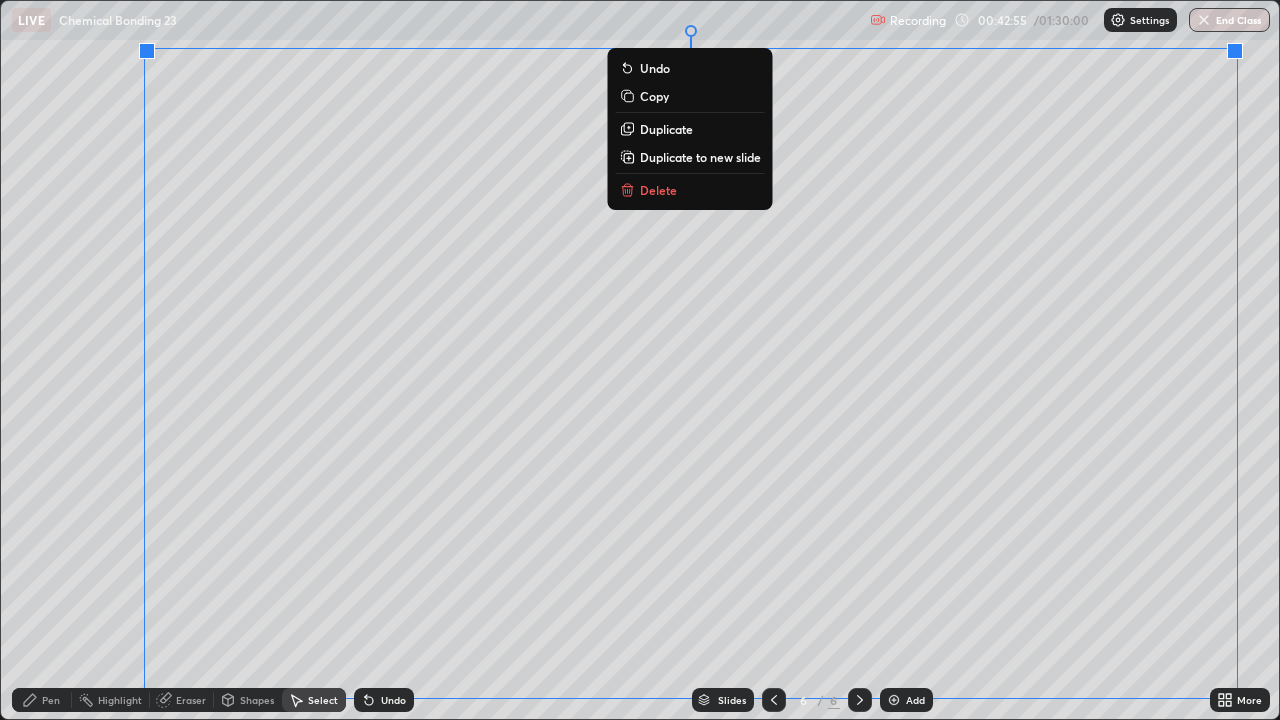 click on "Duplicate to new slide" at bounding box center [700, 157] 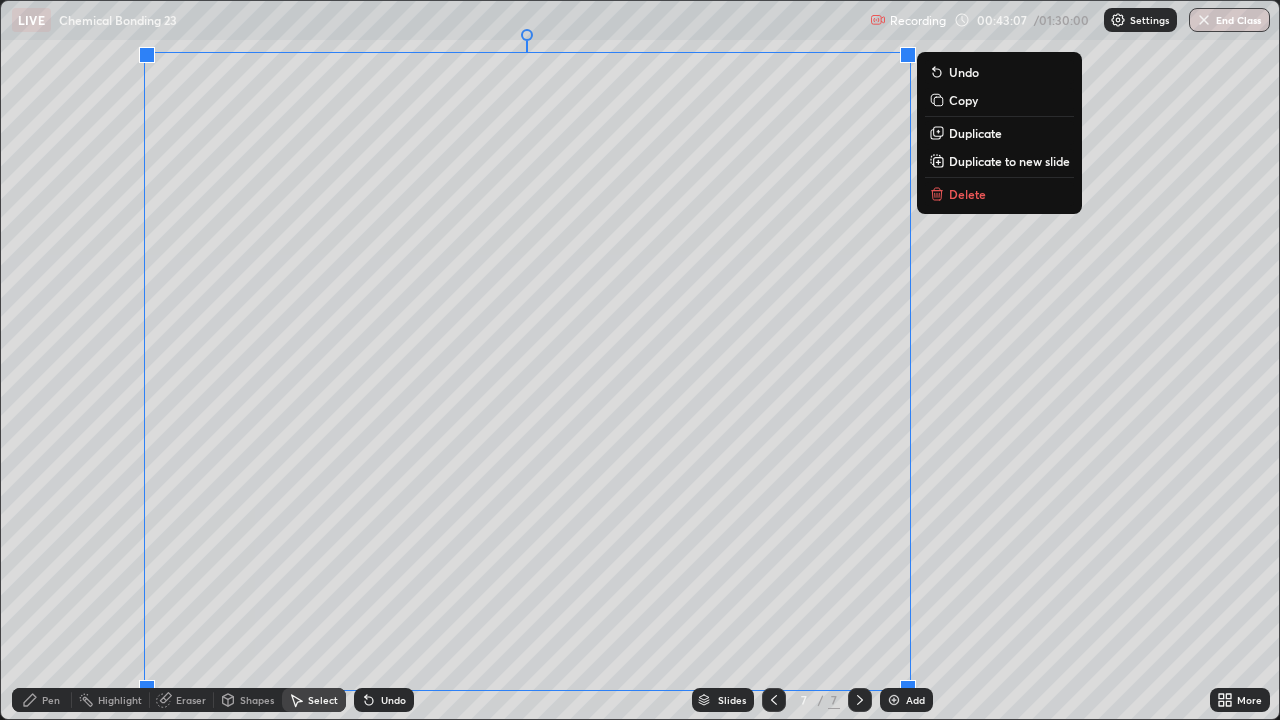 click 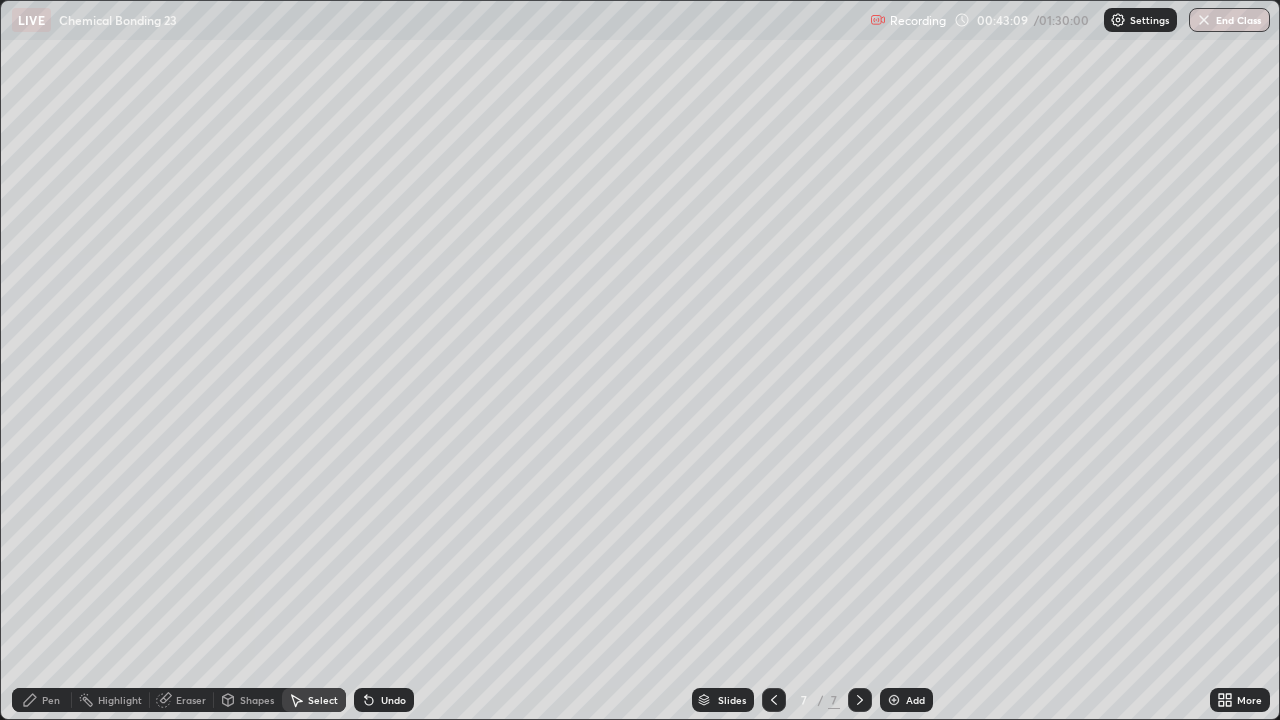 click 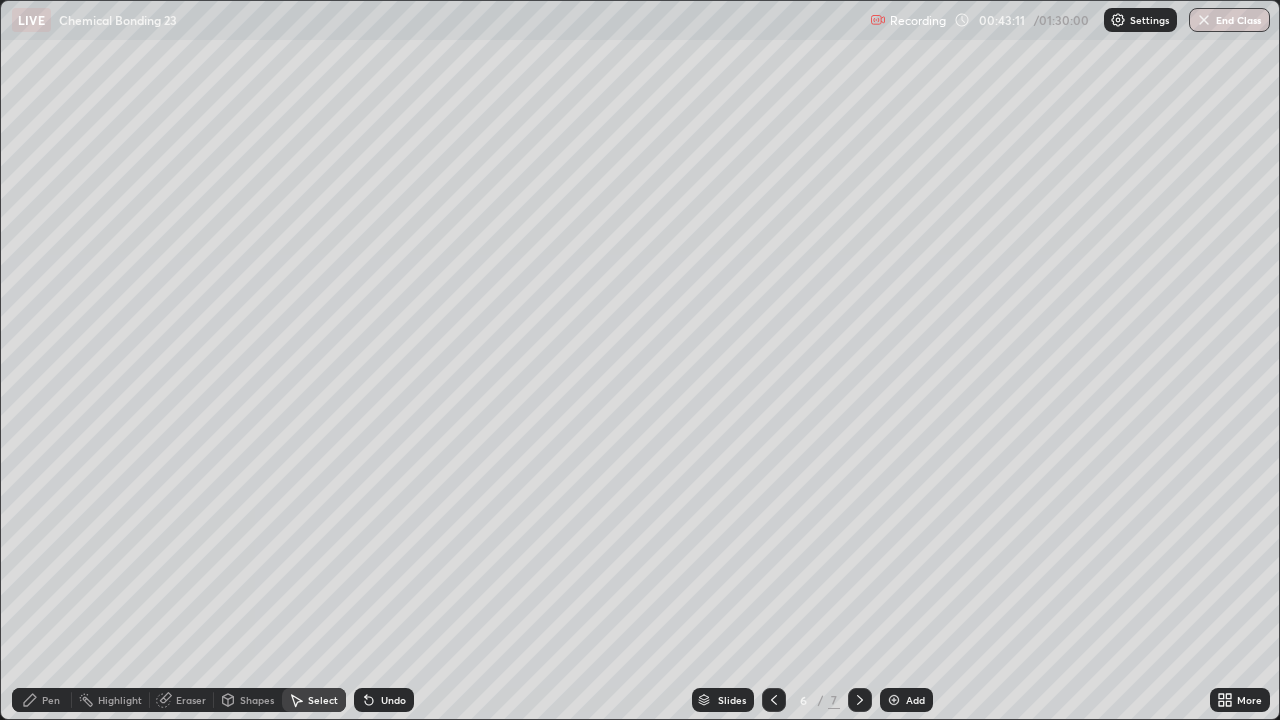 click 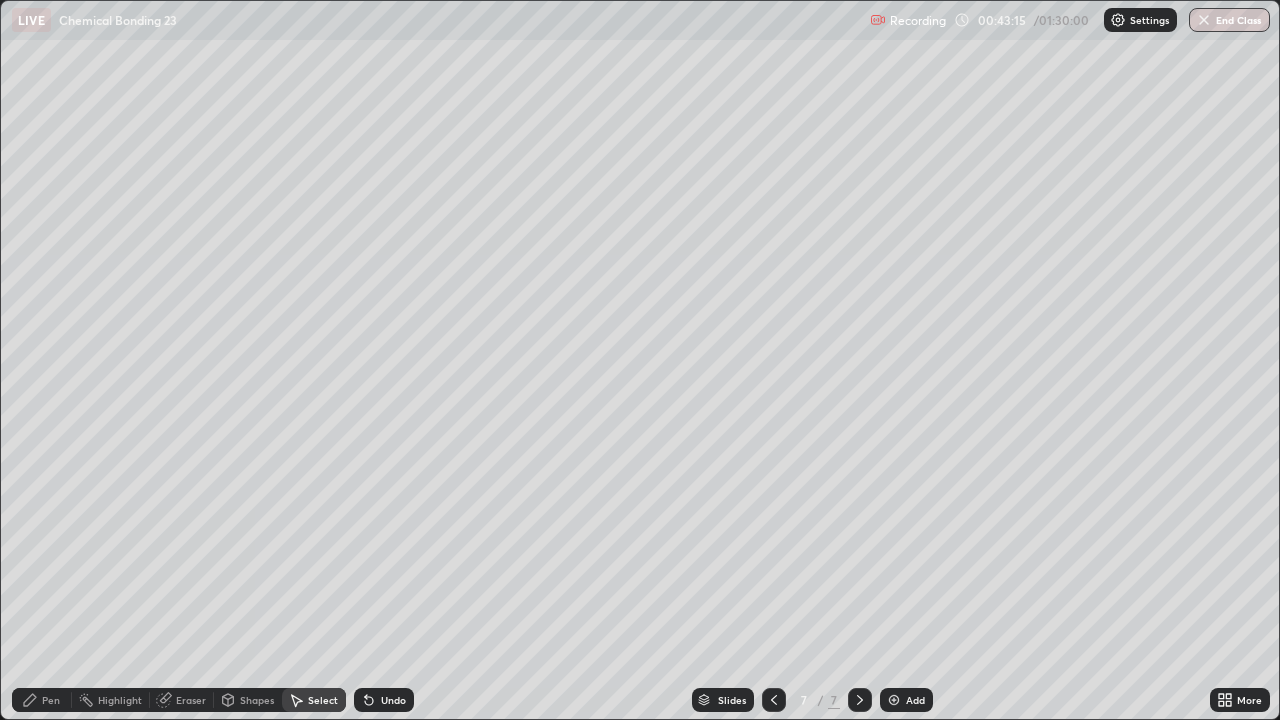 click on "Pen" at bounding box center [42, 700] 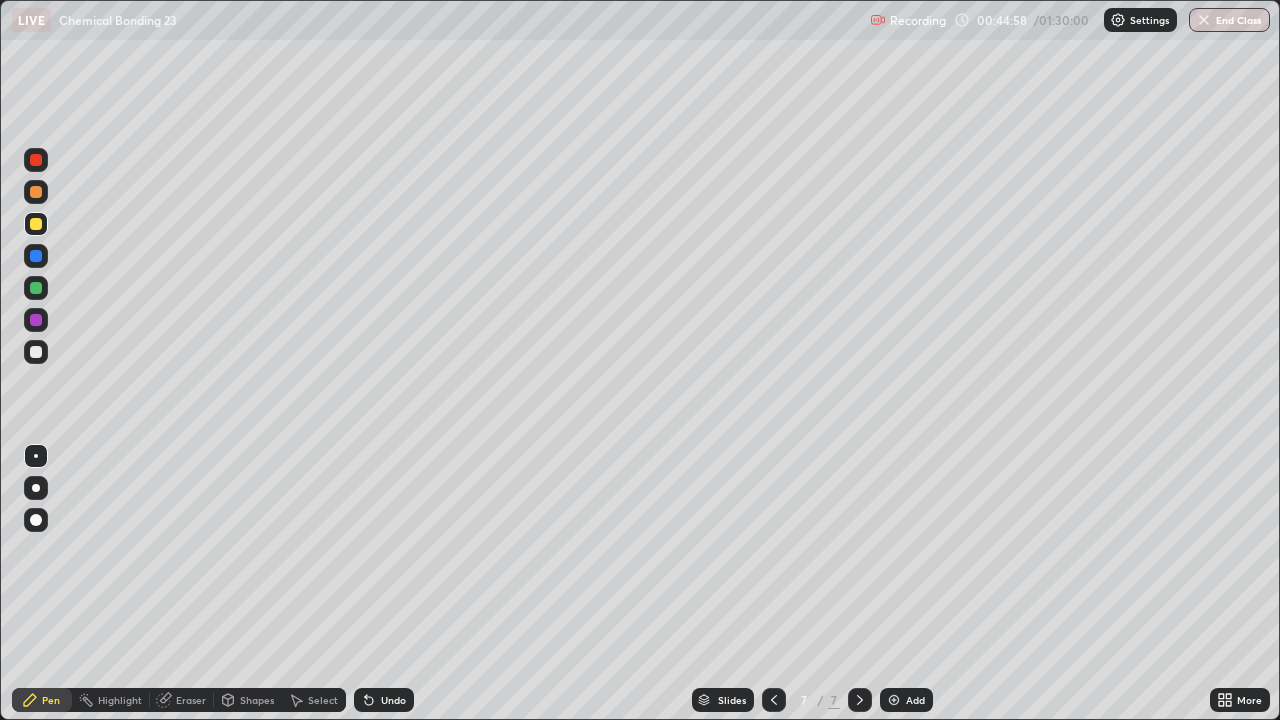 click on "Undo" at bounding box center [393, 700] 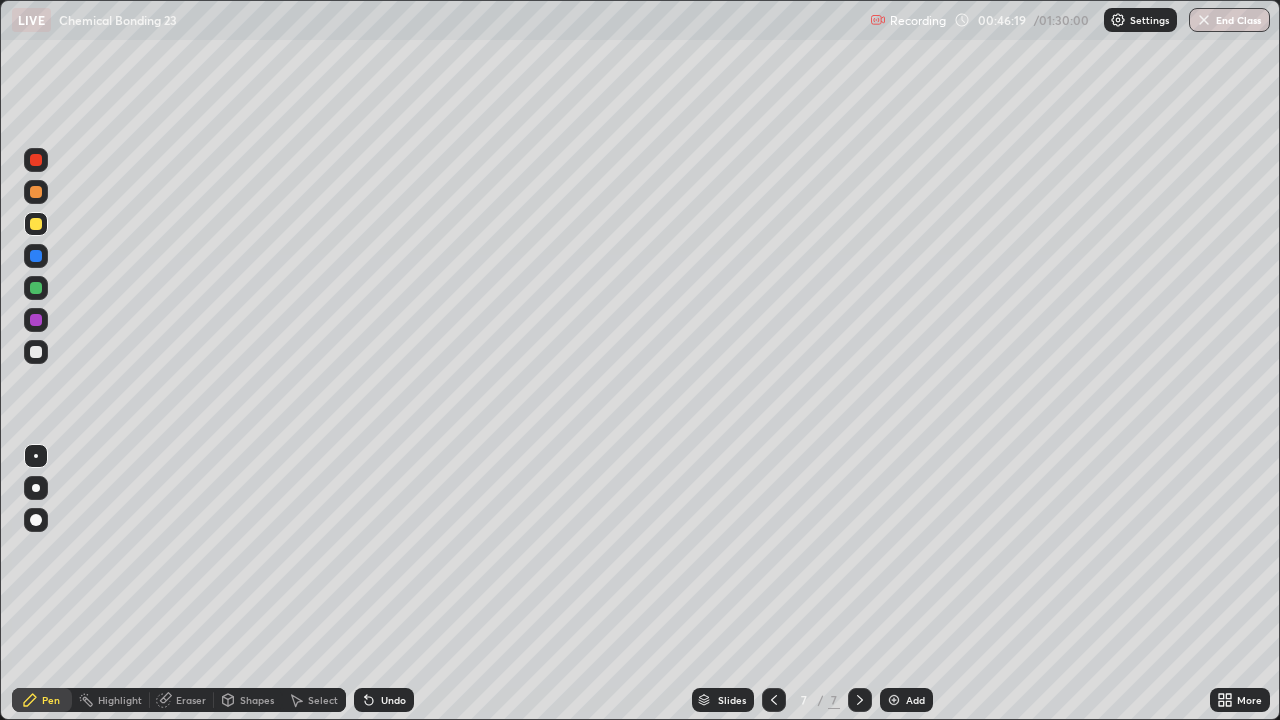 click on "Undo" at bounding box center (393, 700) 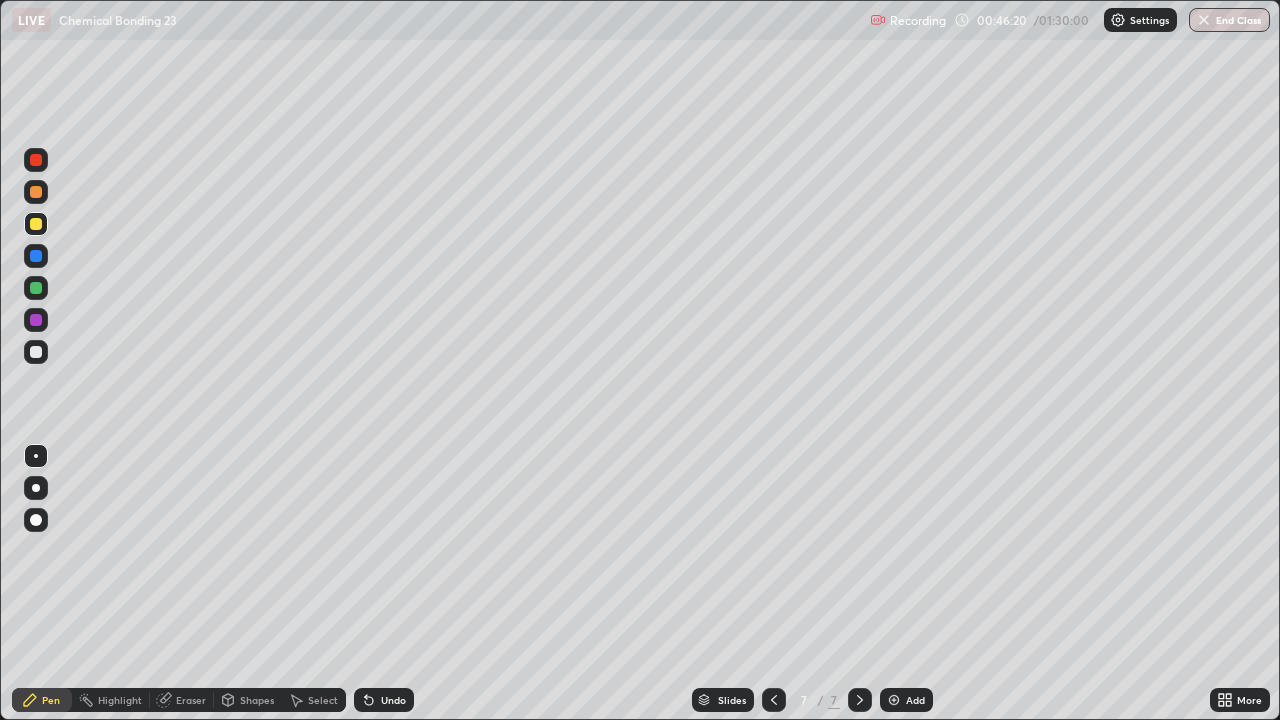 click on "Undo" at bounding box center (384, 700) 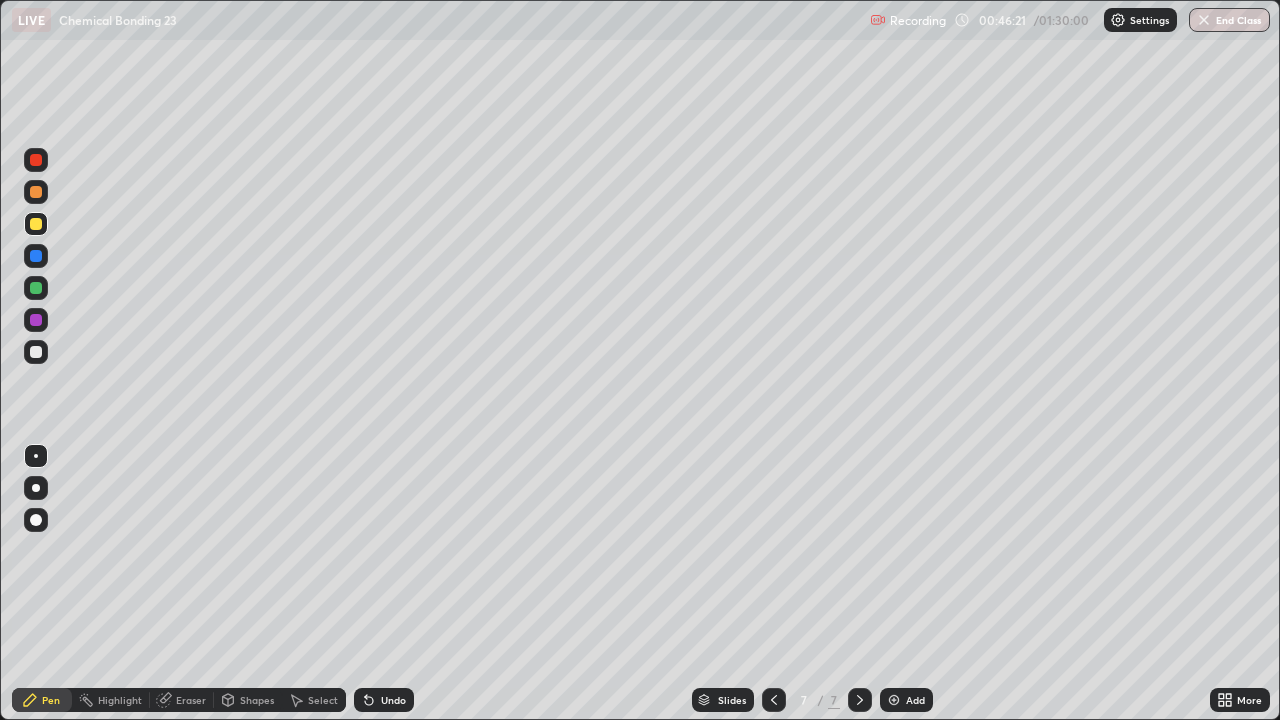 click on "Undo" at bounding box center [384, 700] 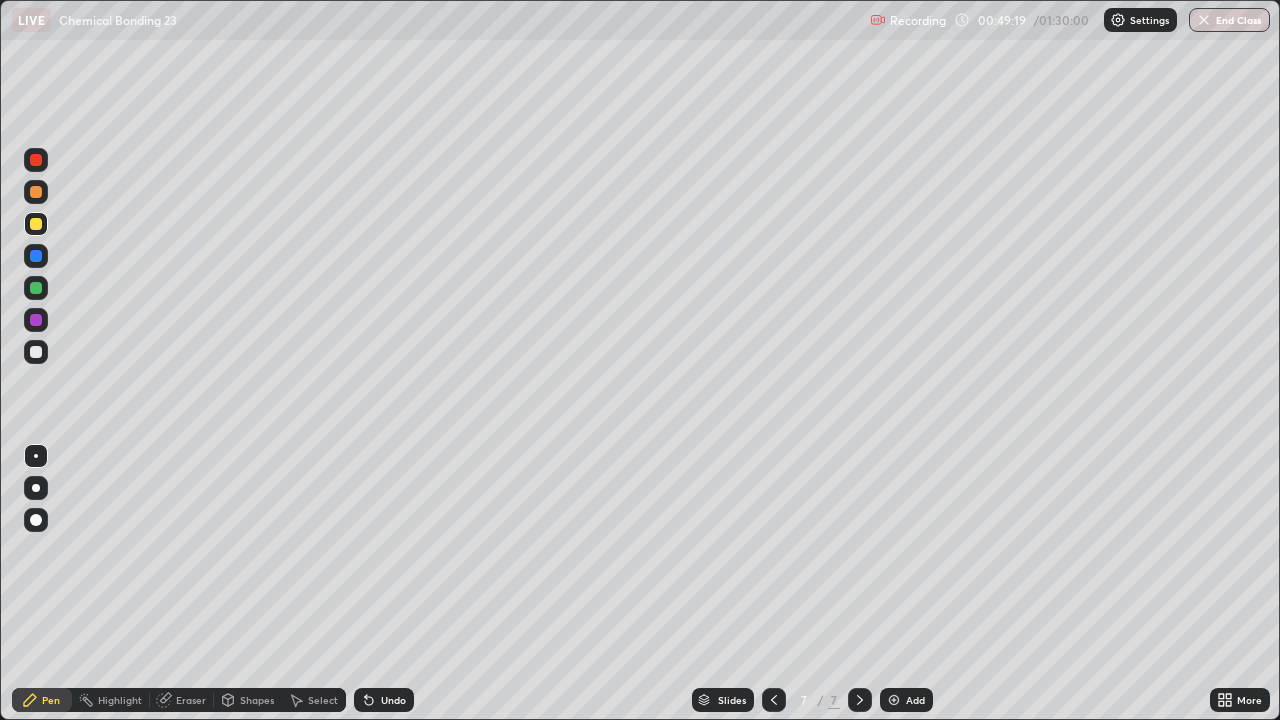 click at bounding box center (36, 192) 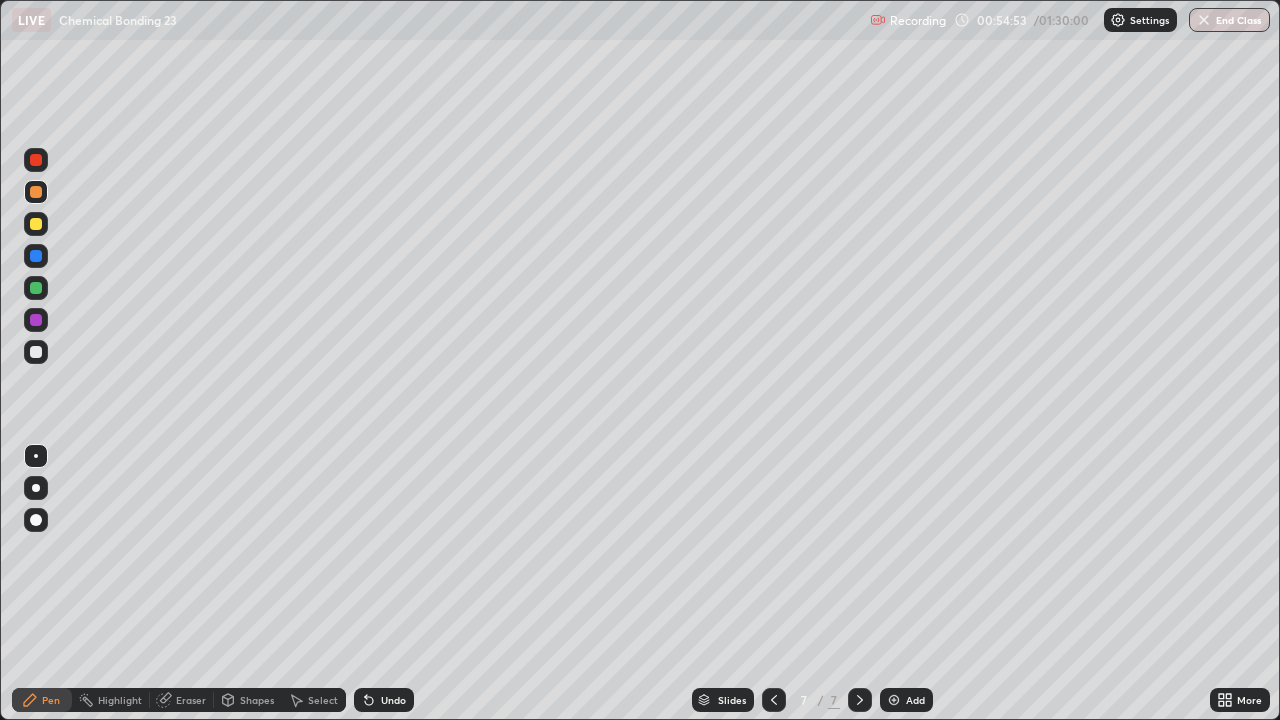 click at bounding box center (36, 288) 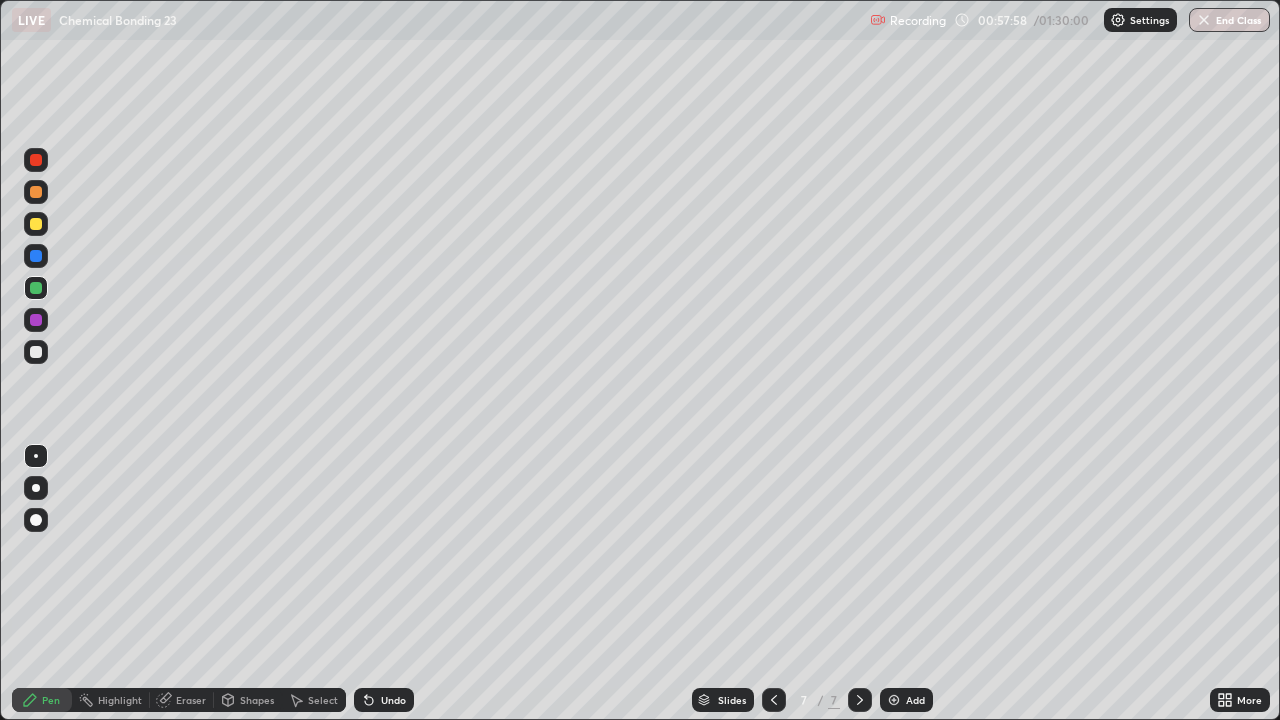 click at bounding box center (36, 224) 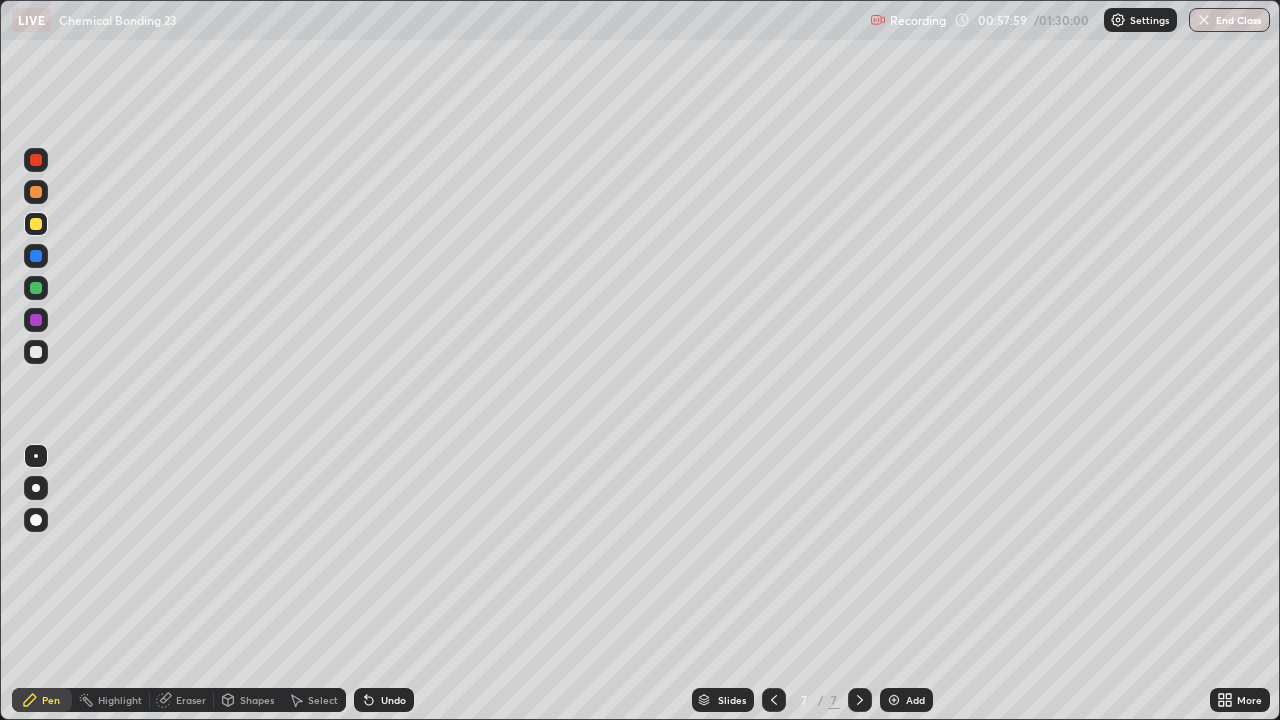 click at bounding box center (36, 192) 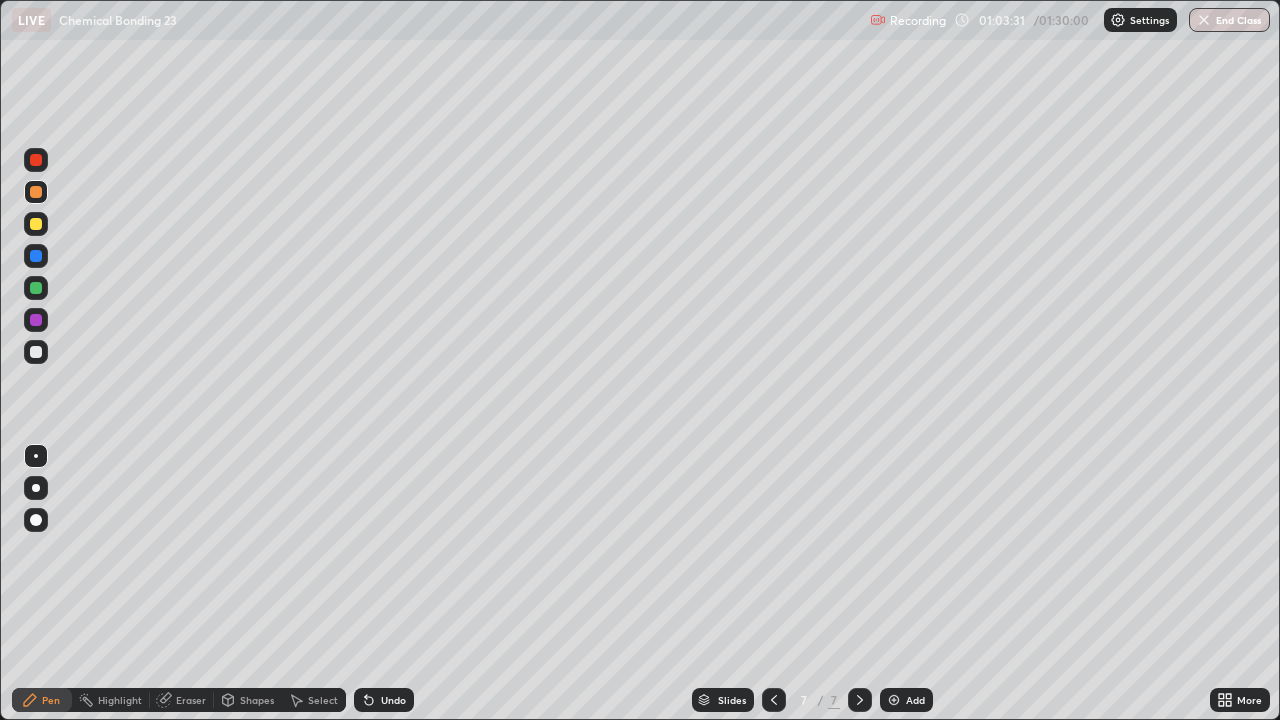 click at bounding box center (894, 700) 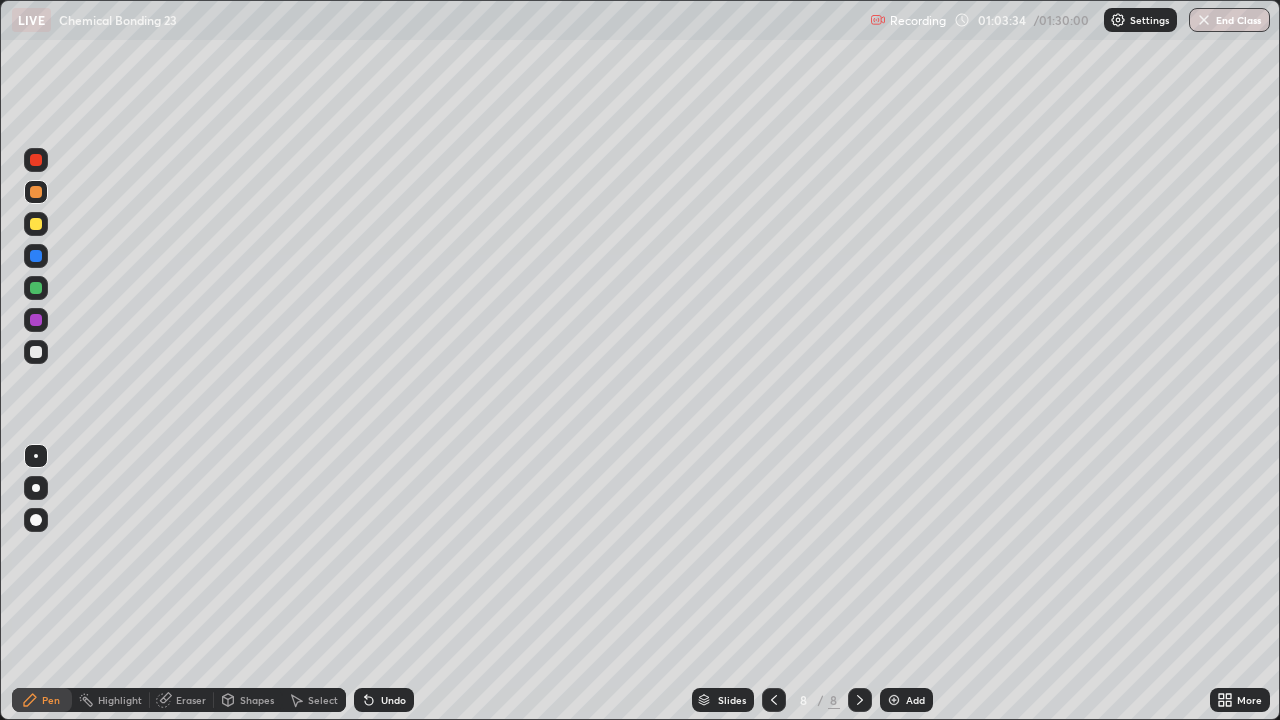 click at bounding box center [36, 224] 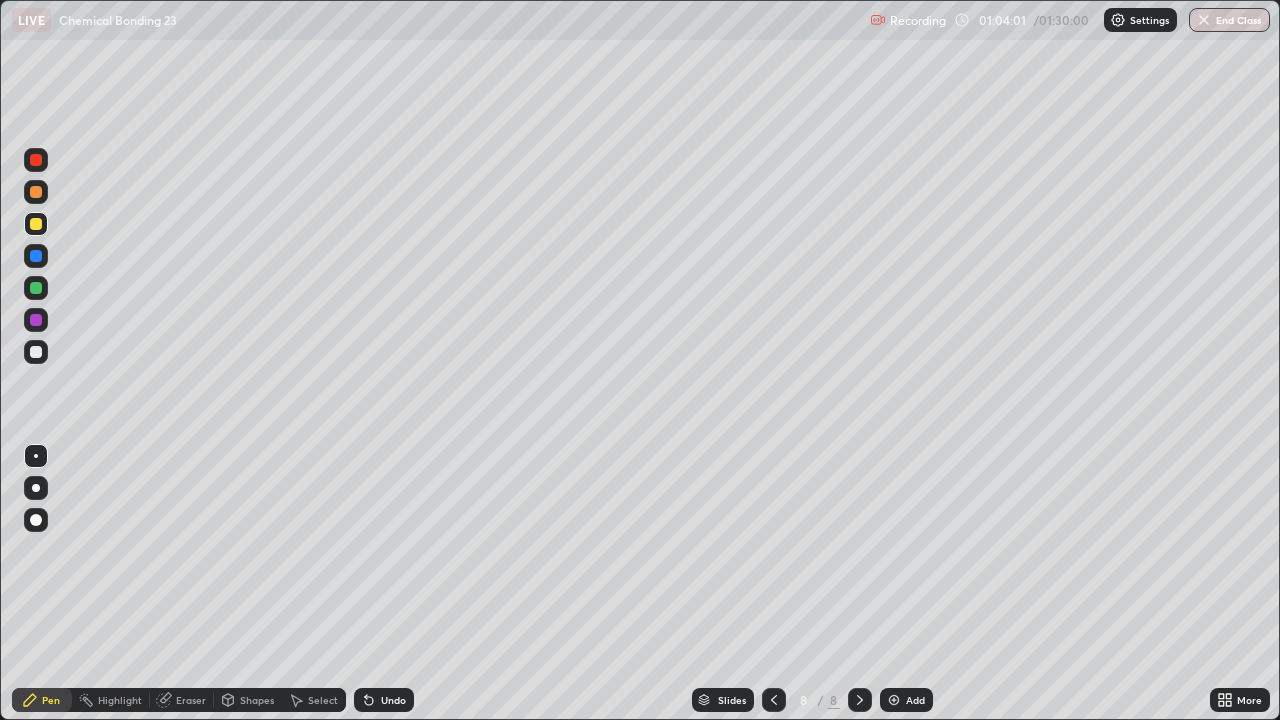 click on "Undo" at bounding box center [393, 700] 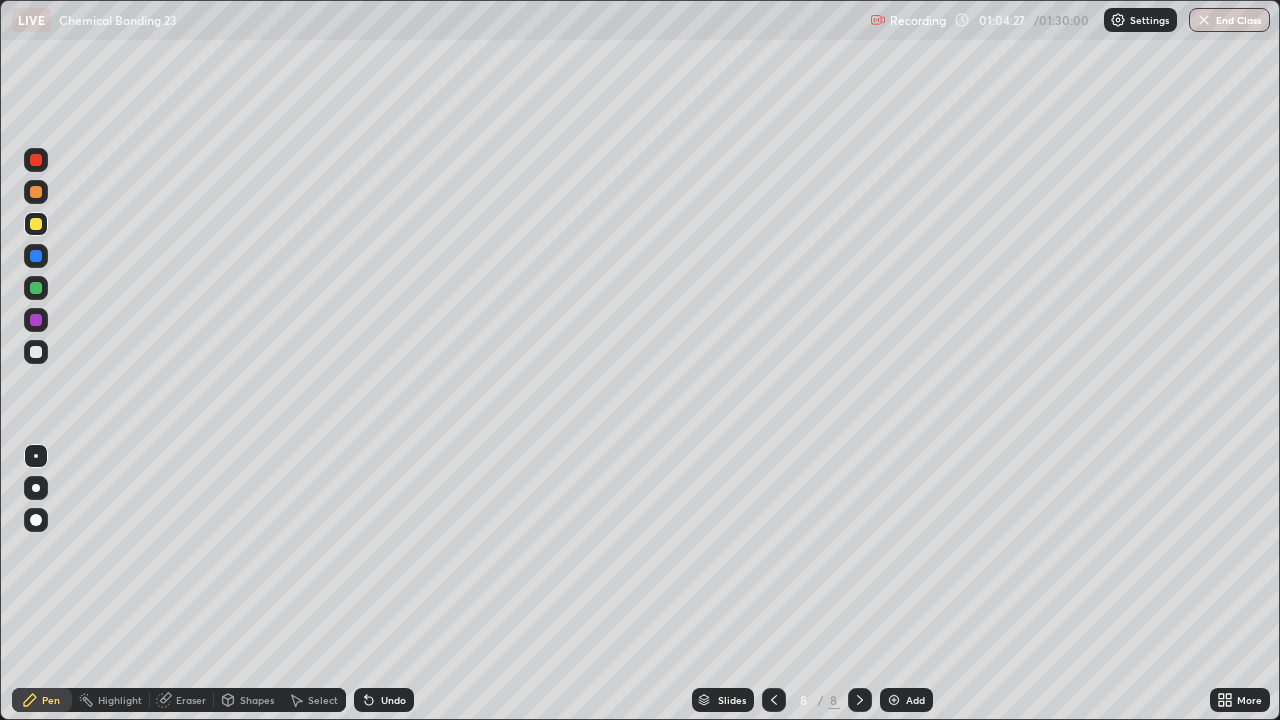 click on "Undo" at bounding box center (393, 700) 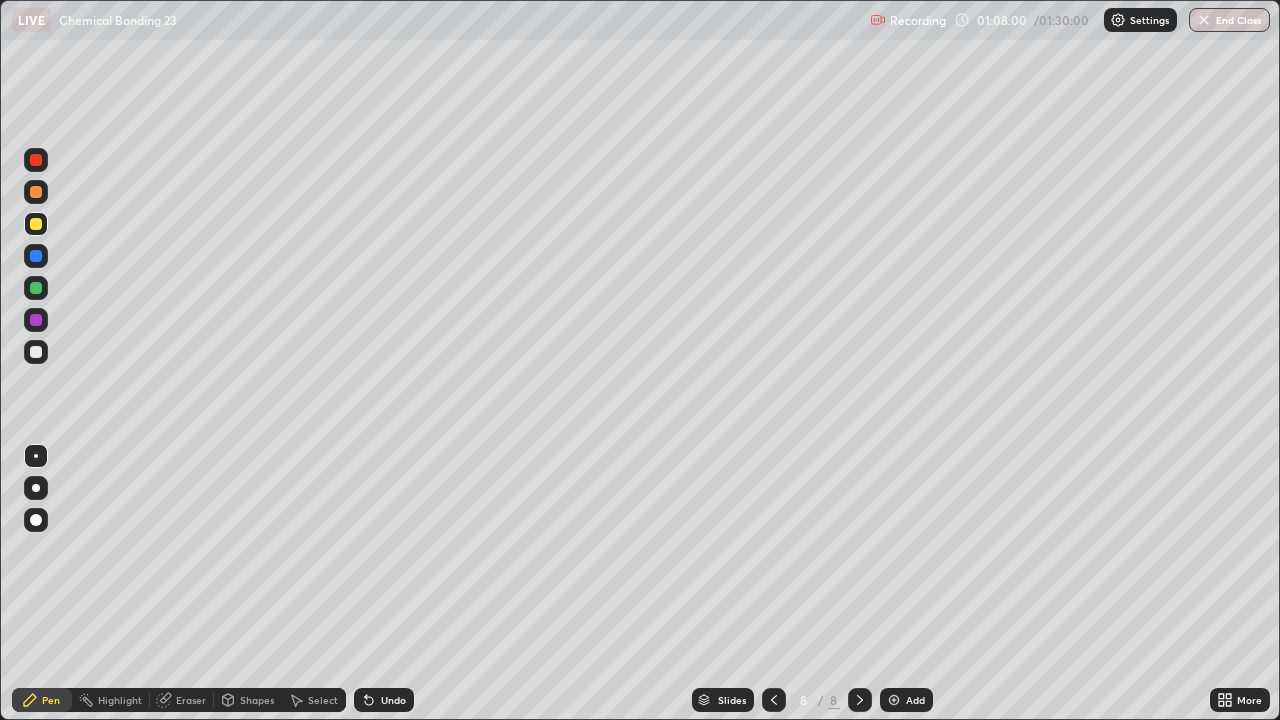 click on "Undo" at bounding box center [384, 700] 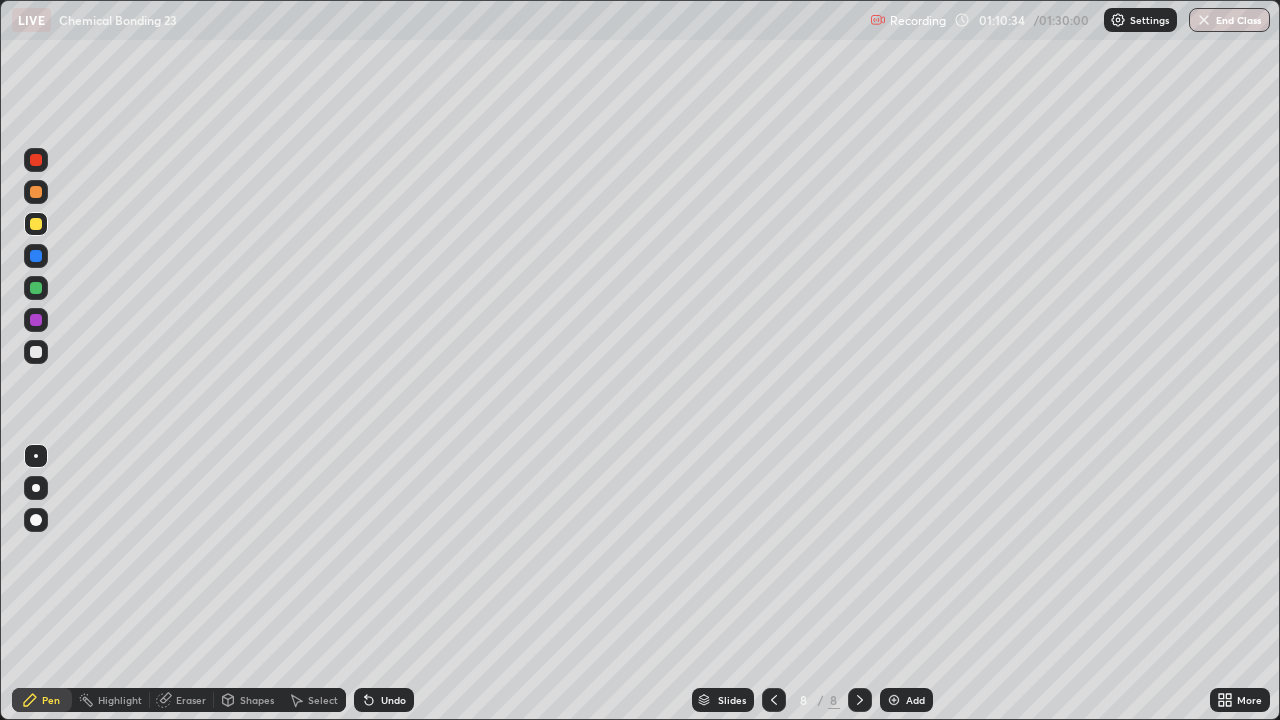 click 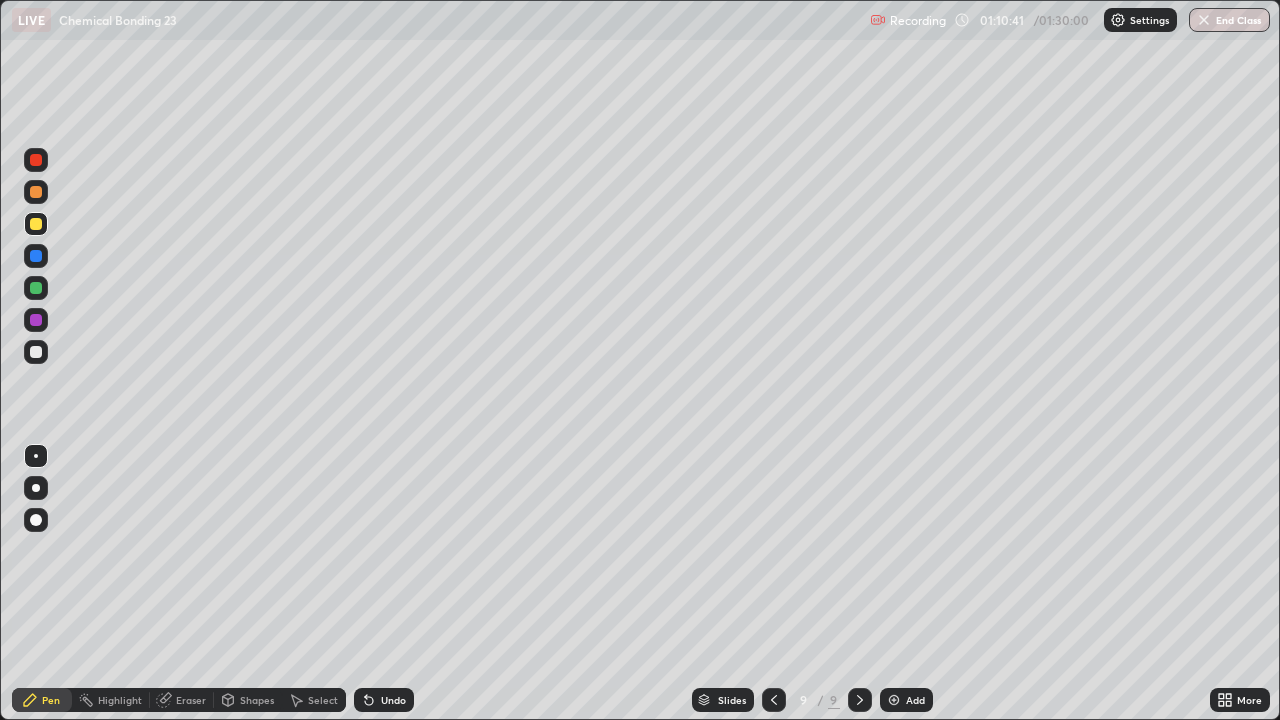 click on "Undo" at bounding box center (393, 700) 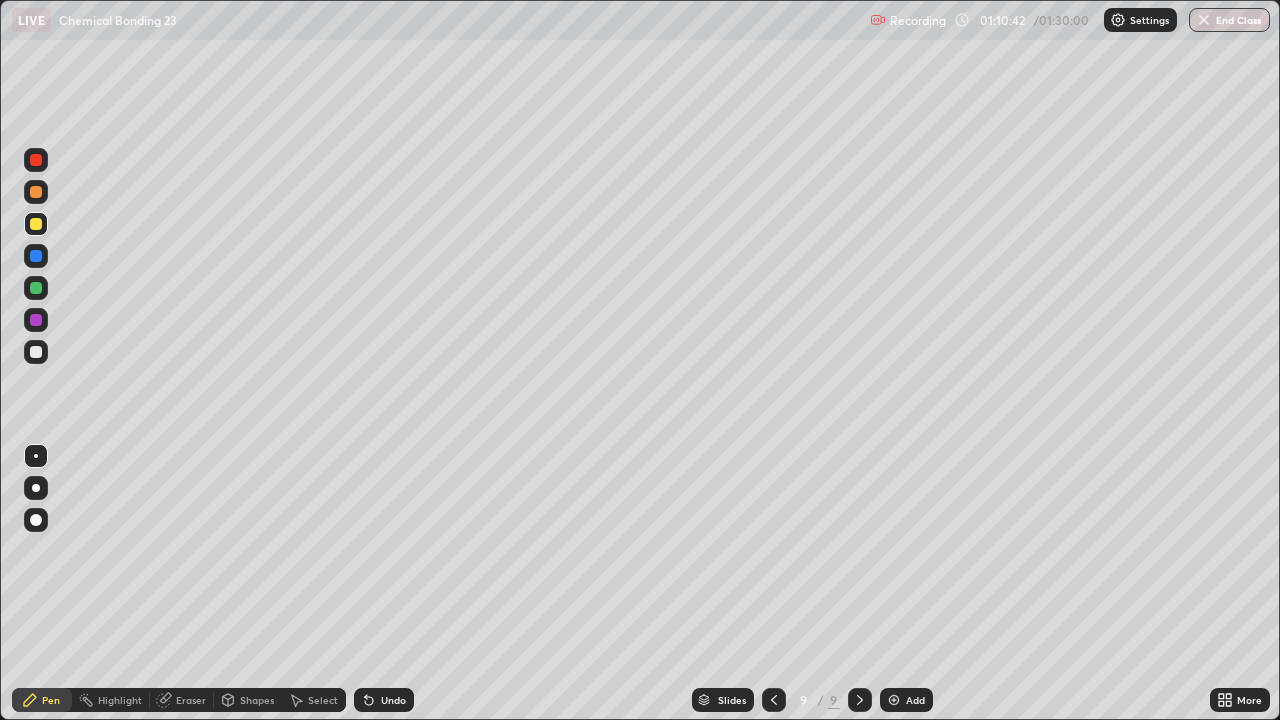 click 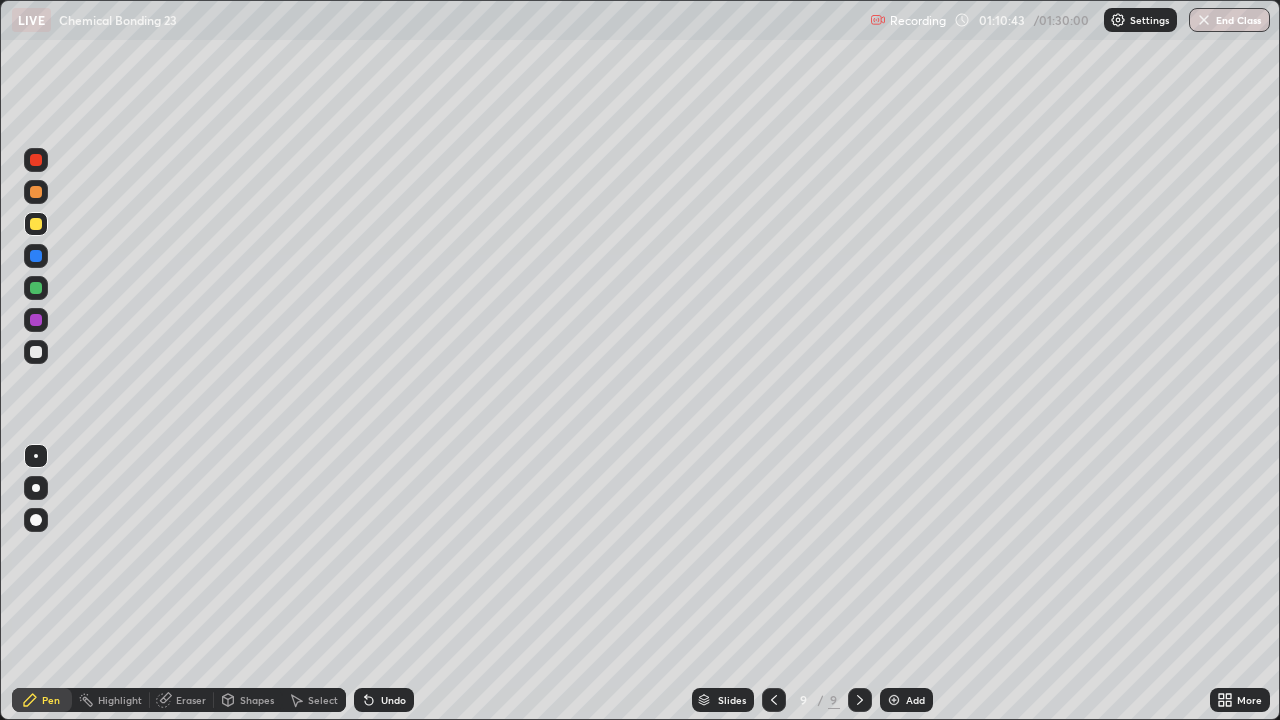 click 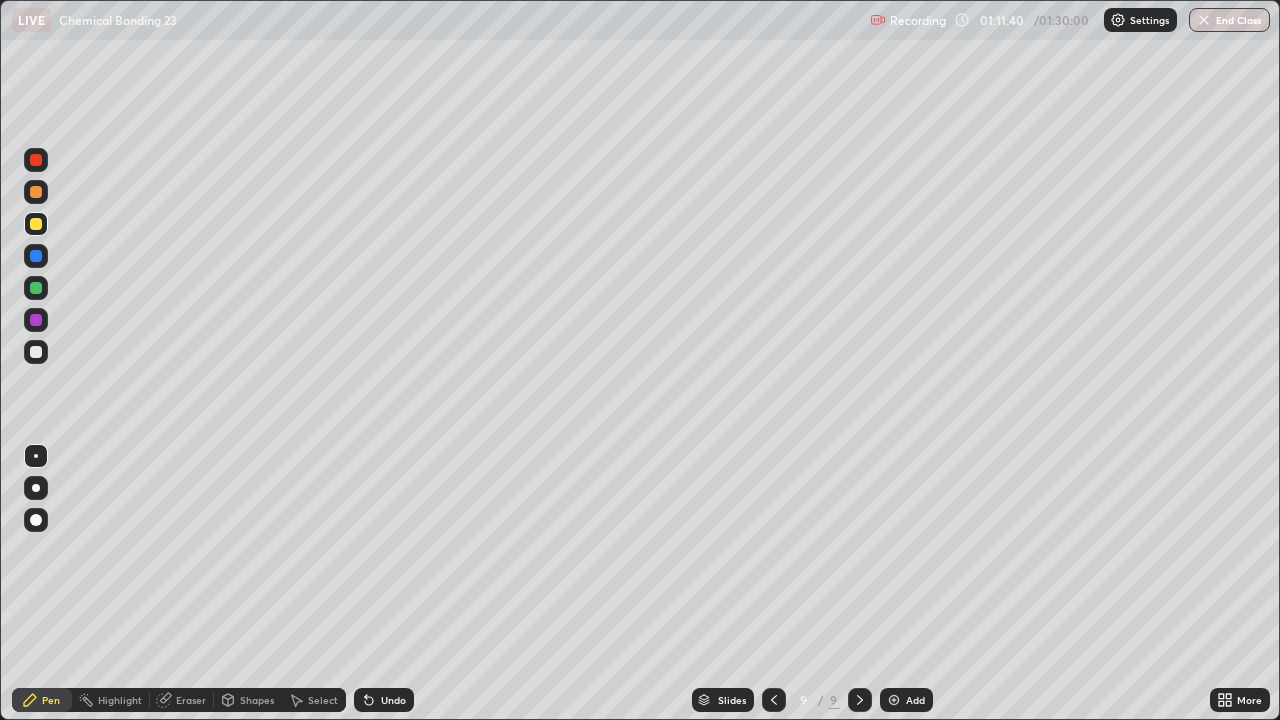click on "Undo" at bounding box center [393, 700] 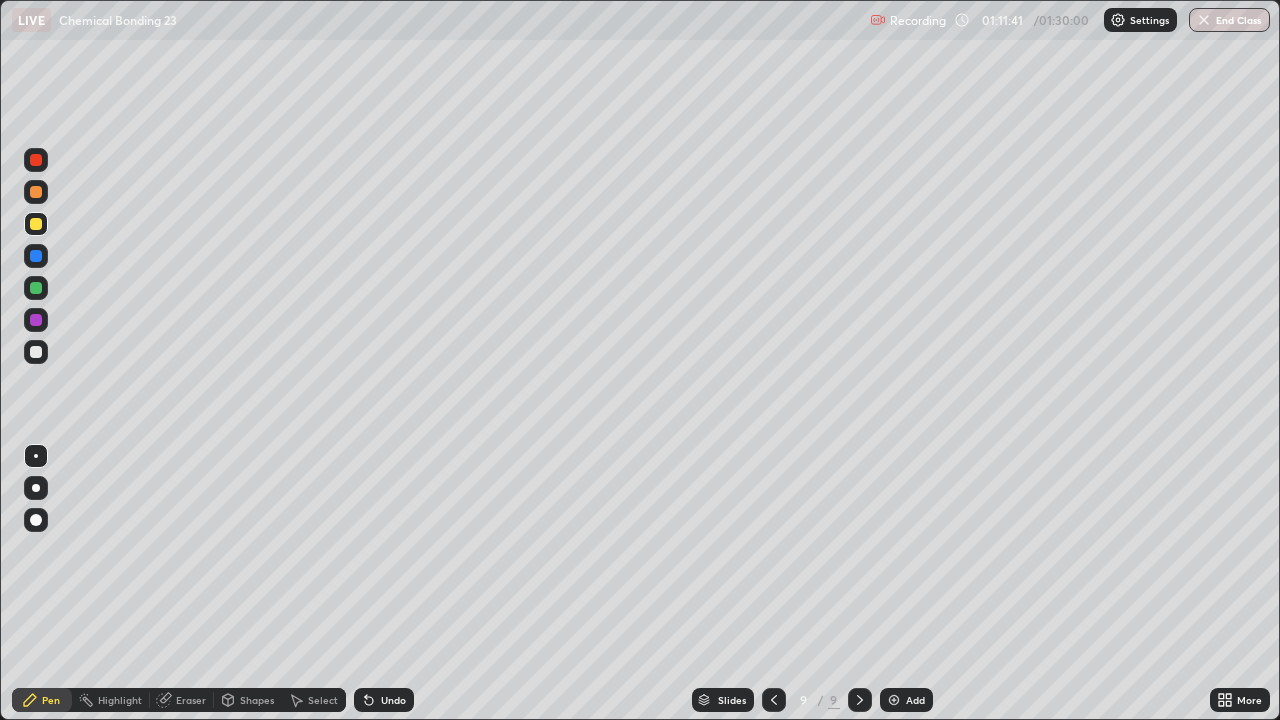click on "Undo" at bounding box center (393, 700) 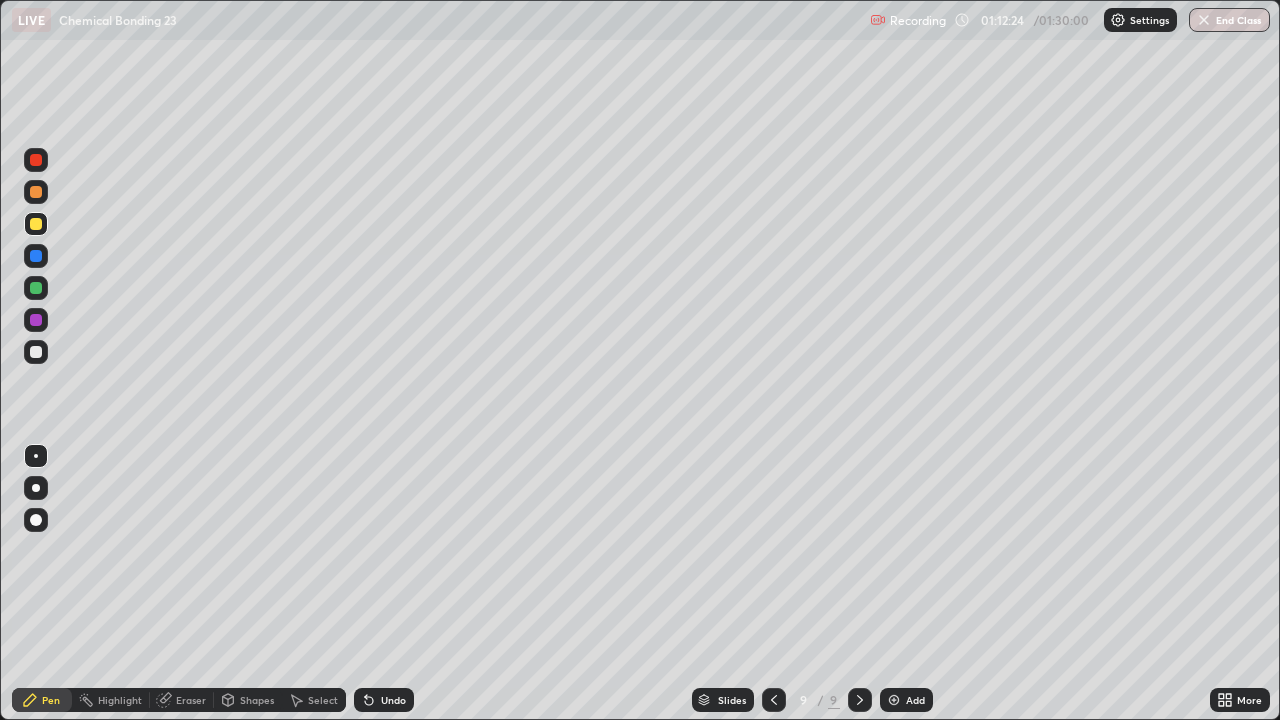 click on "Undo" at bounding box center [393, 700] 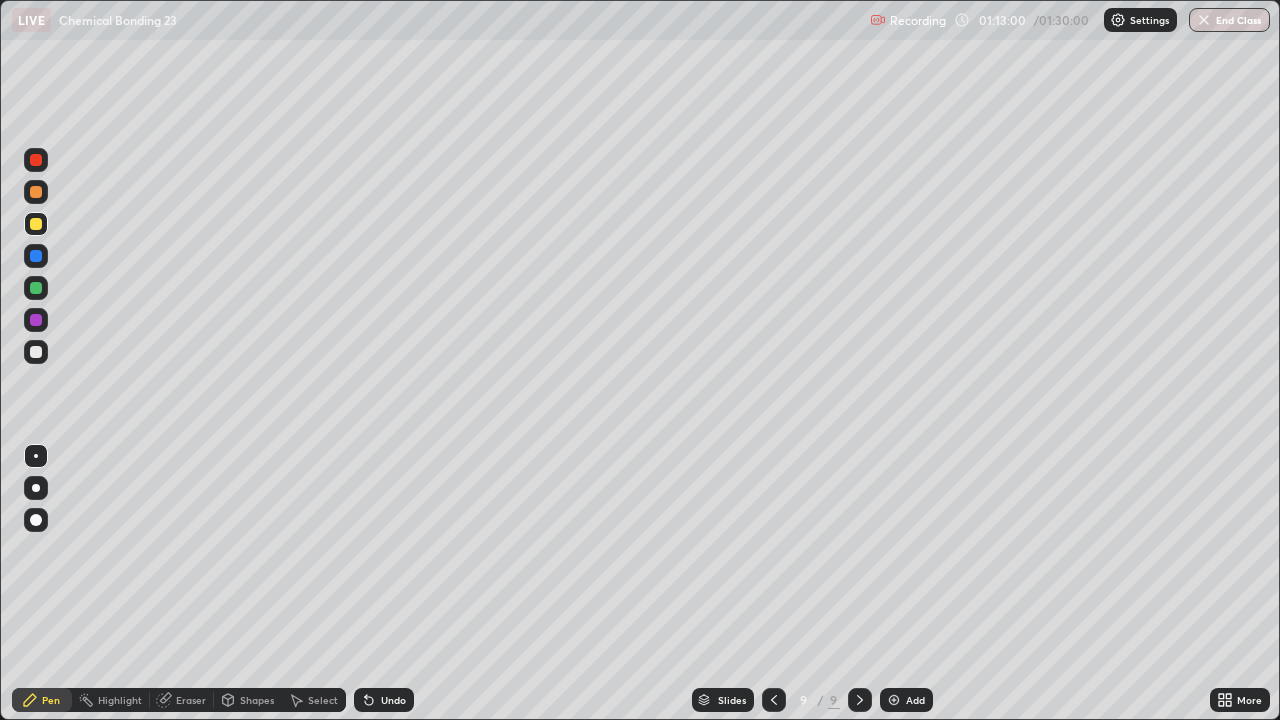 click 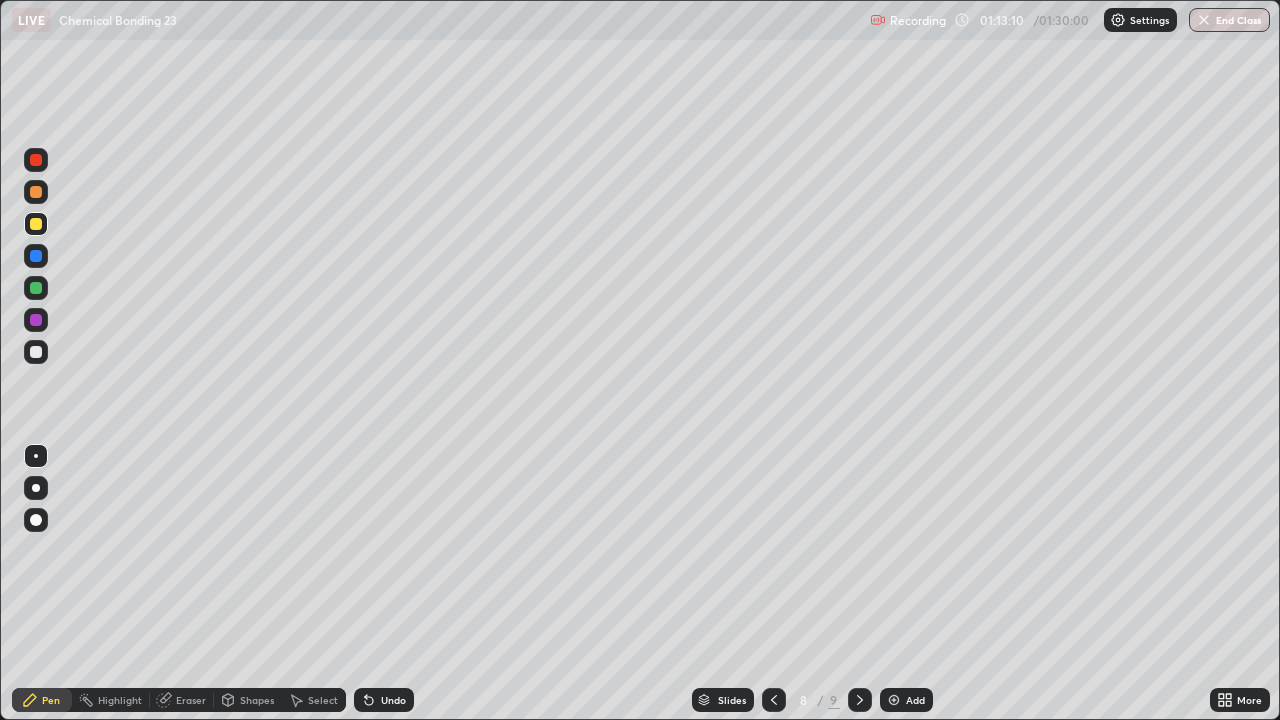 click 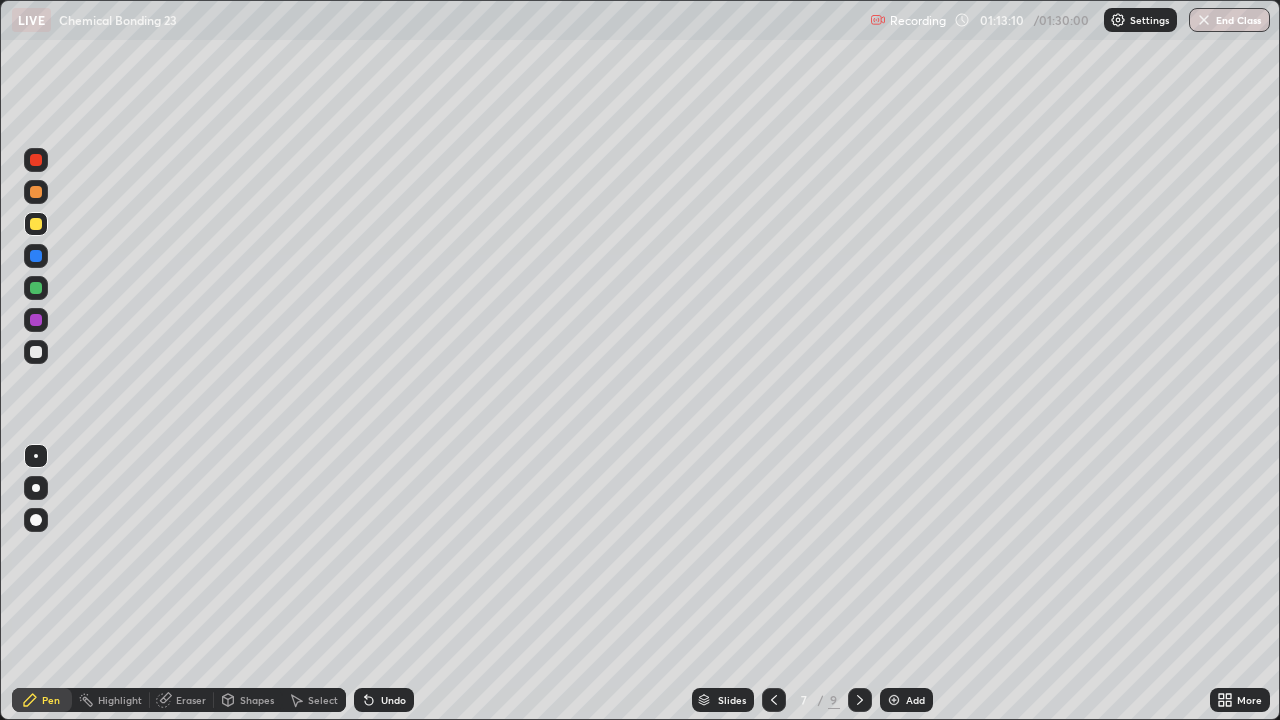 click 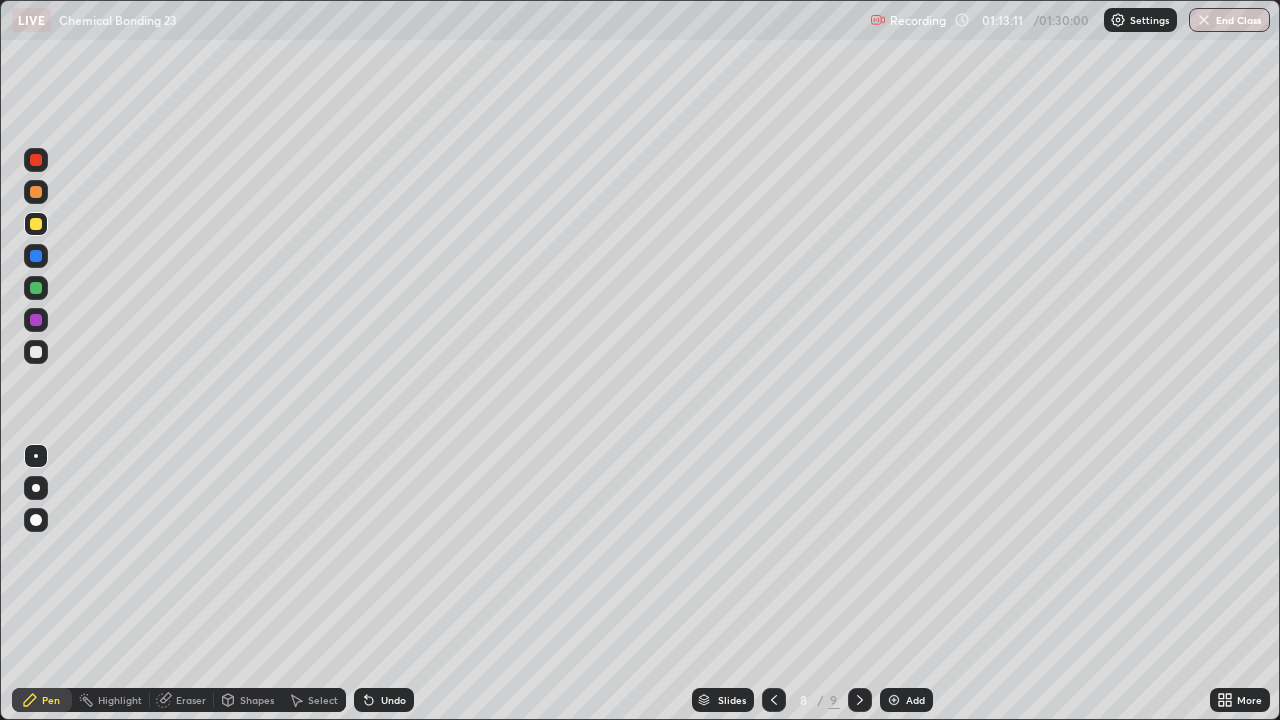 click at bounding box center (860, 700) 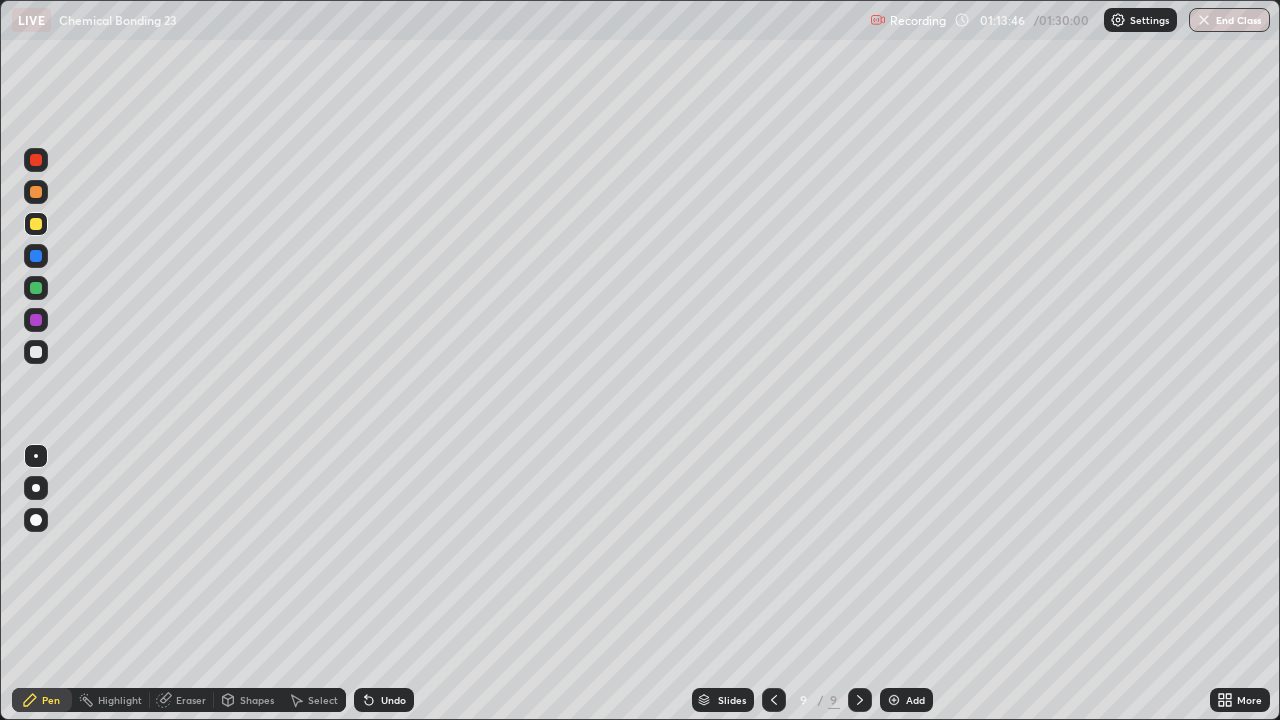 click at bounding box center (36, 192) 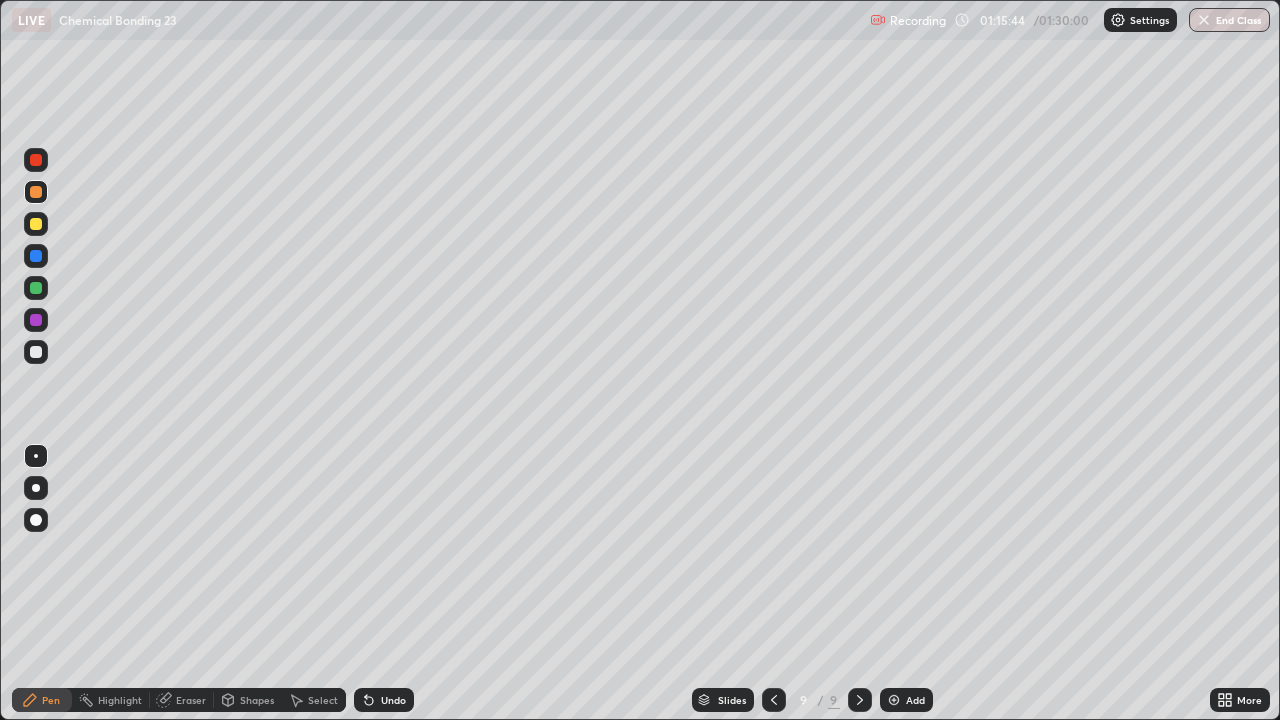click on "Select" at bounding box center [323, 700] 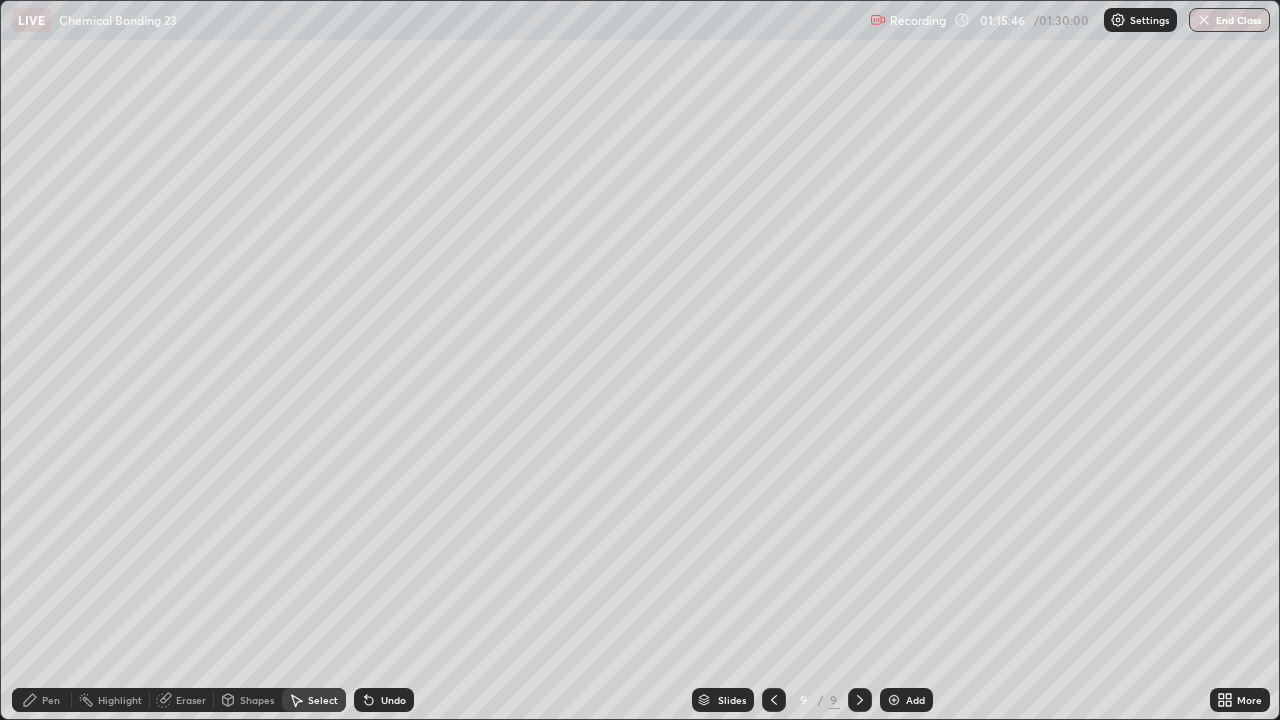 click on "Eraser" at bounding box center [191, 700] 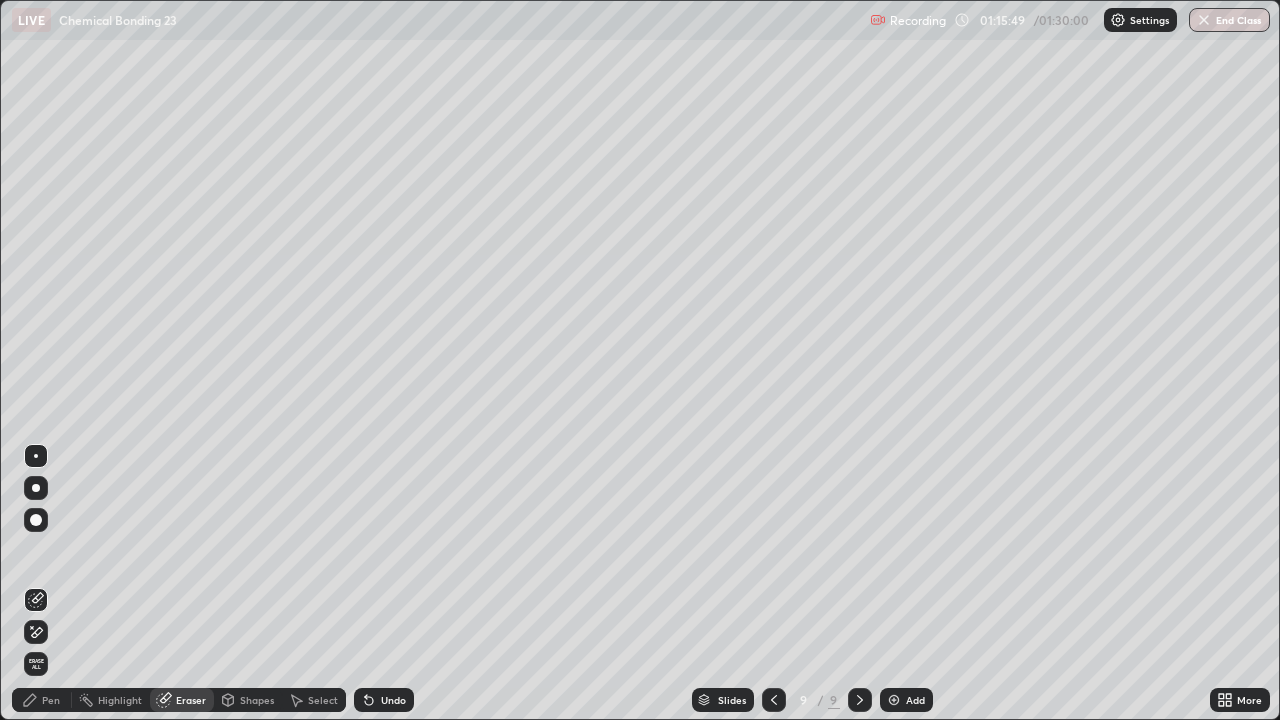 click on "Pen" at bounding box center [51, 700] 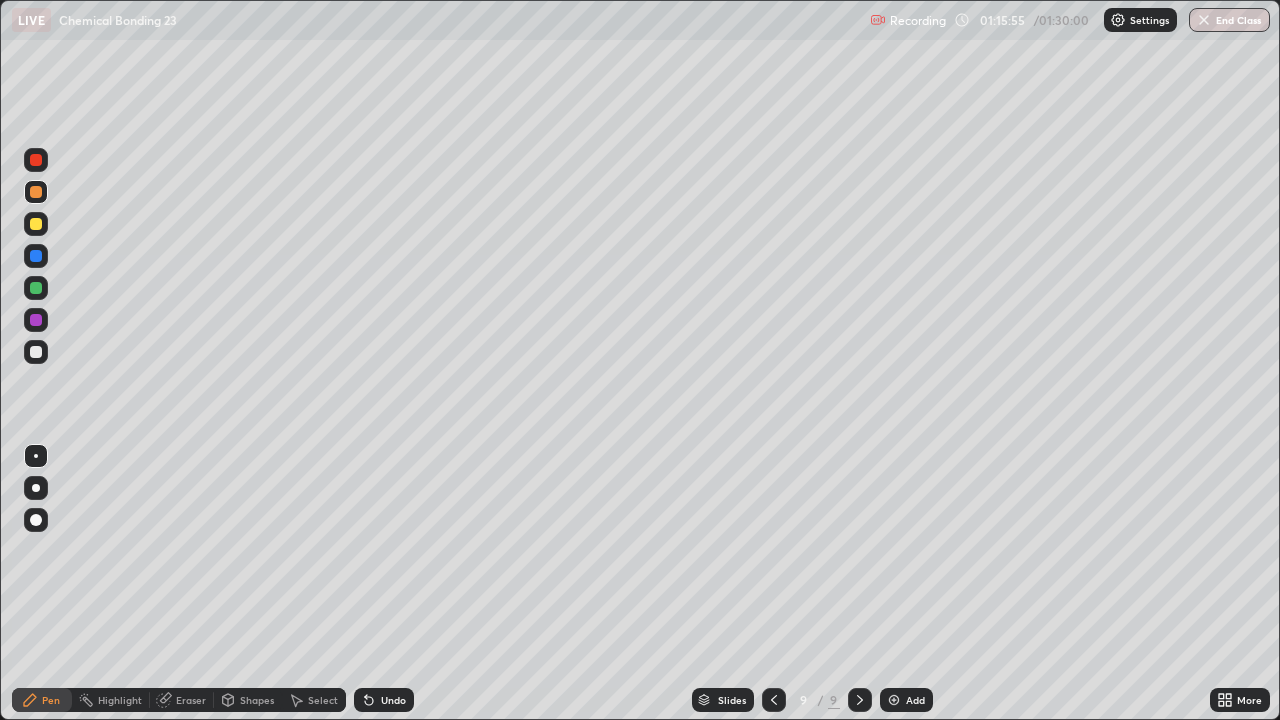 click at bounding box center [774, 700] 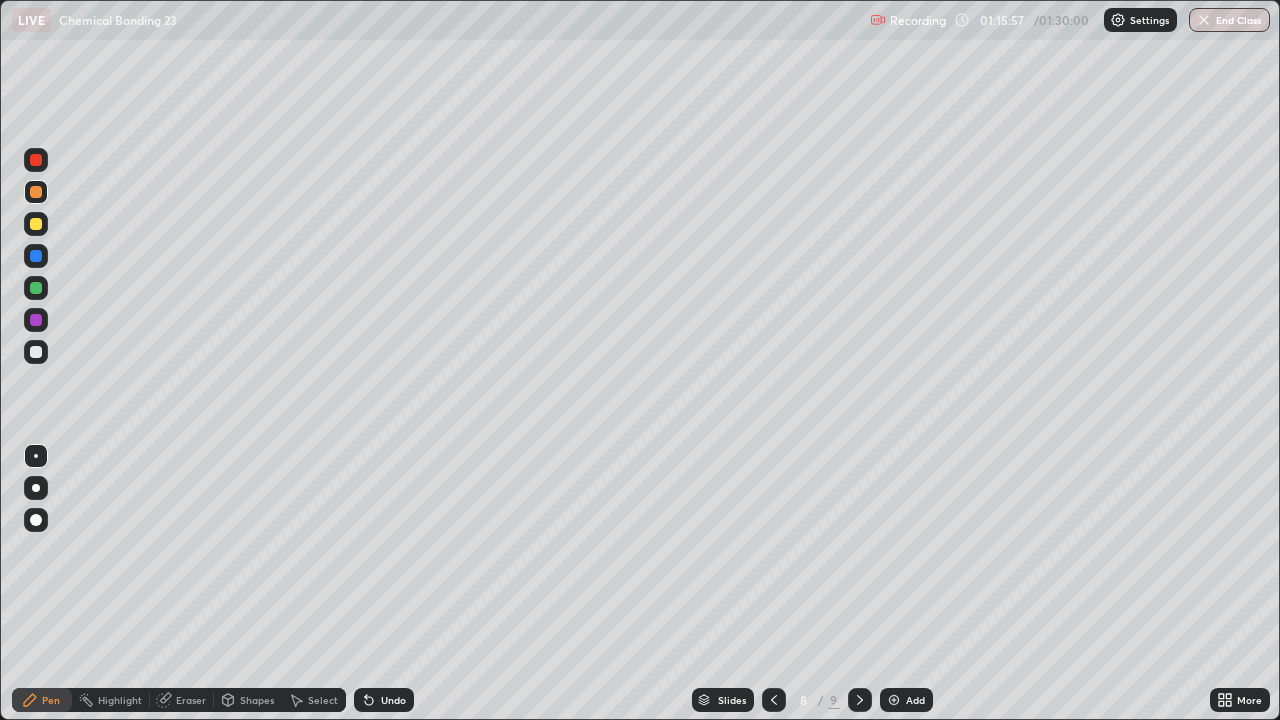 click 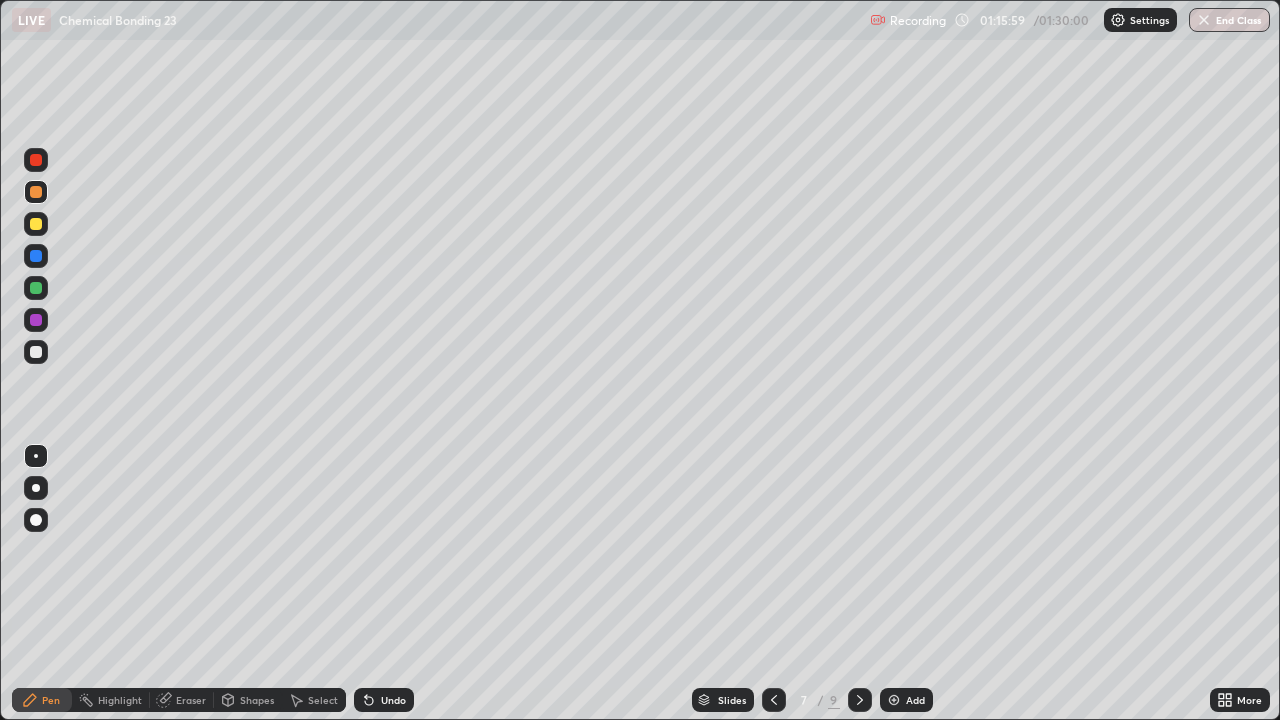 click 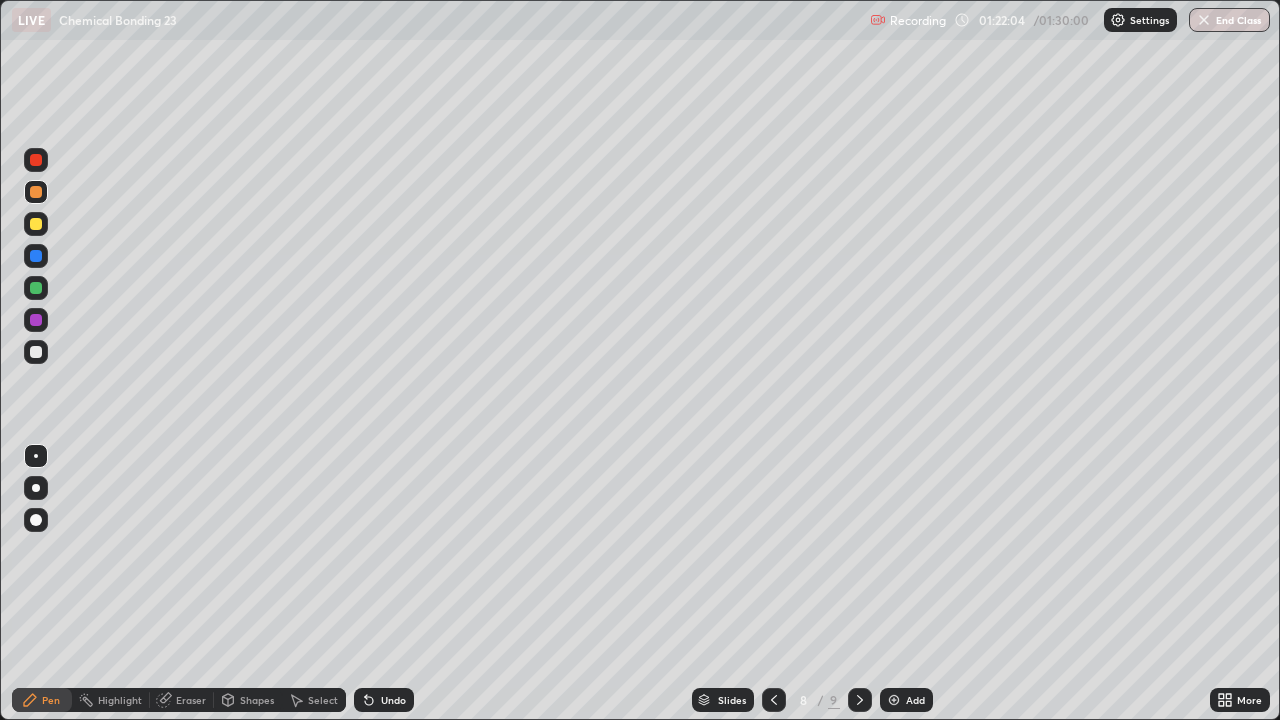 click 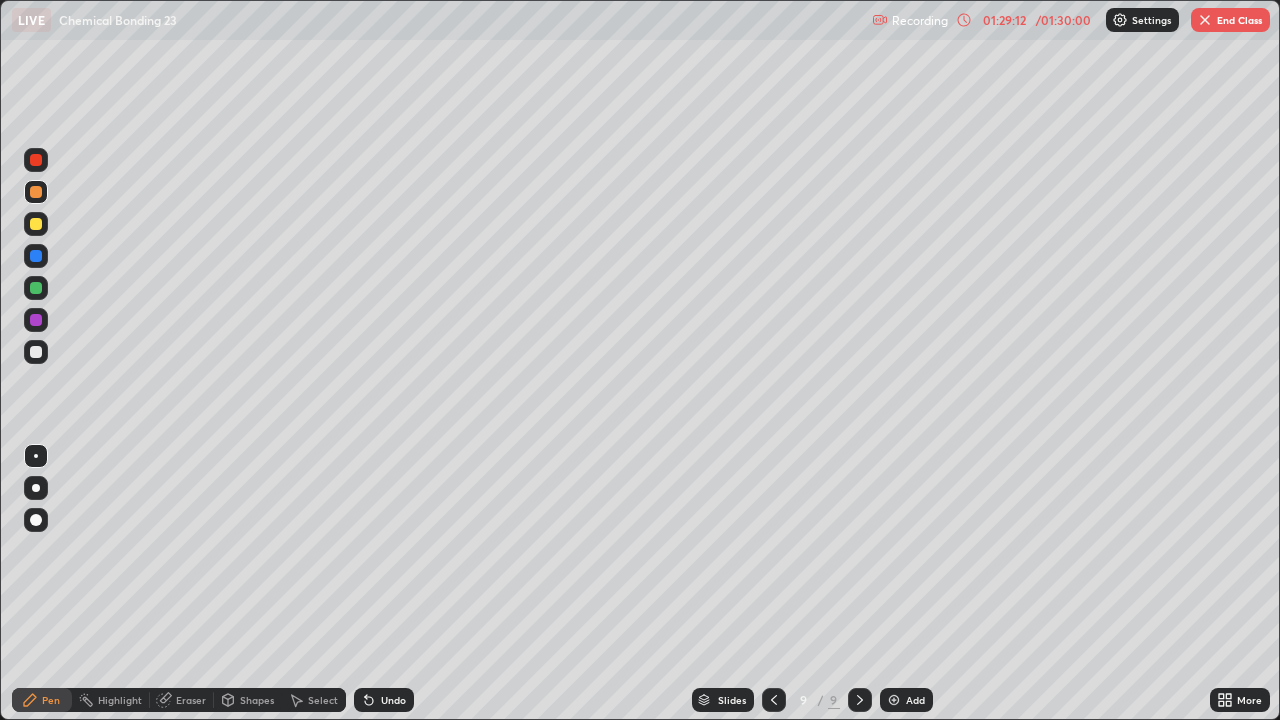 click at bounding box center [1205, 20] 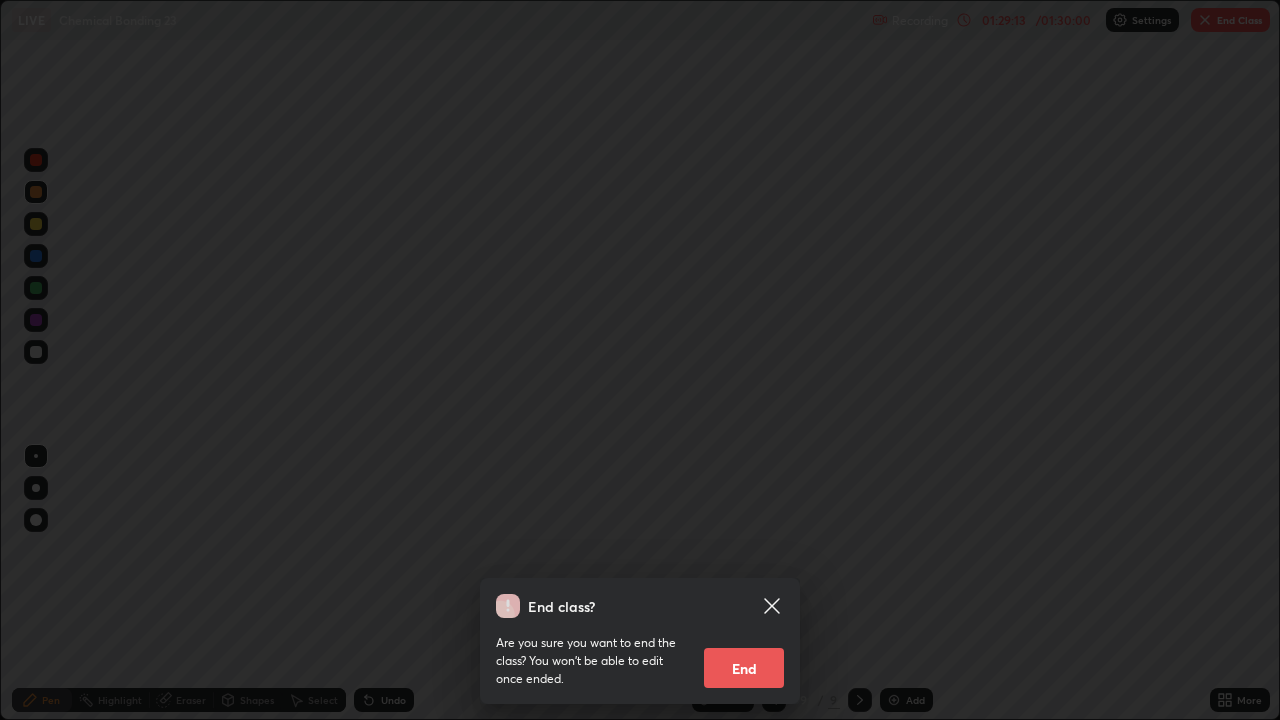 click on "End" at bounding box center (744, 668) 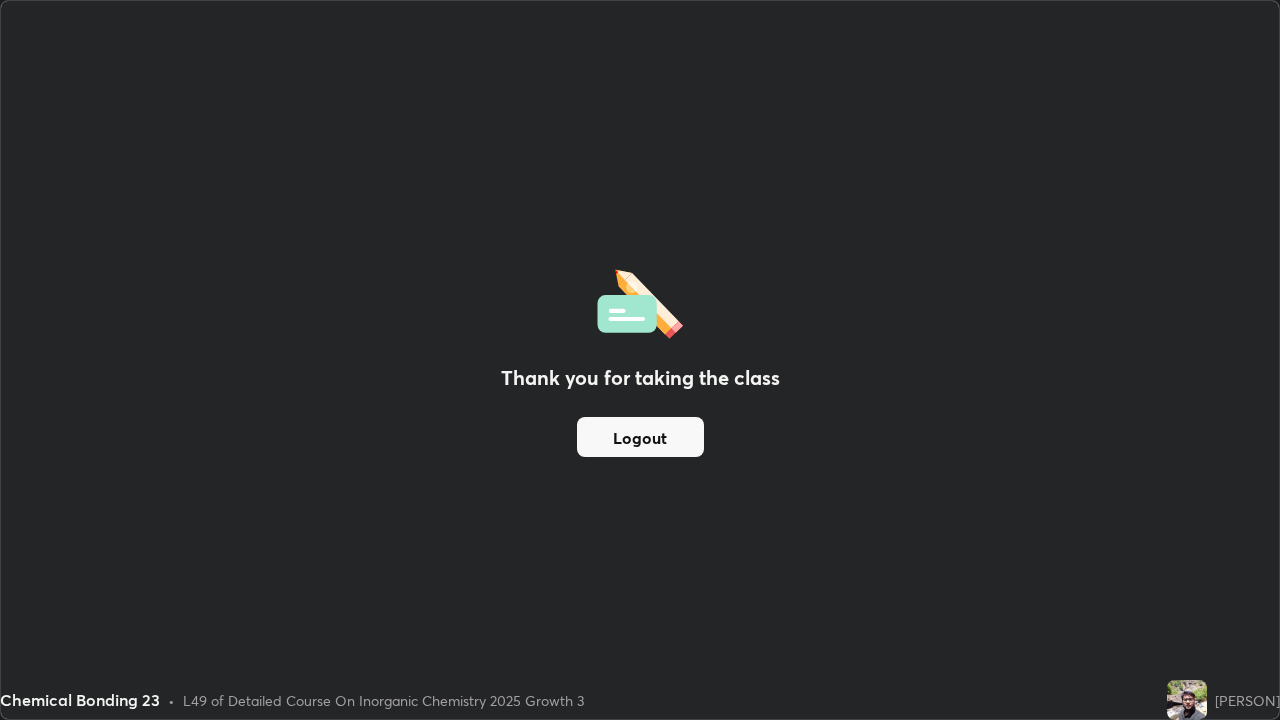 click on "Logout" at bounding box center (640, 437) 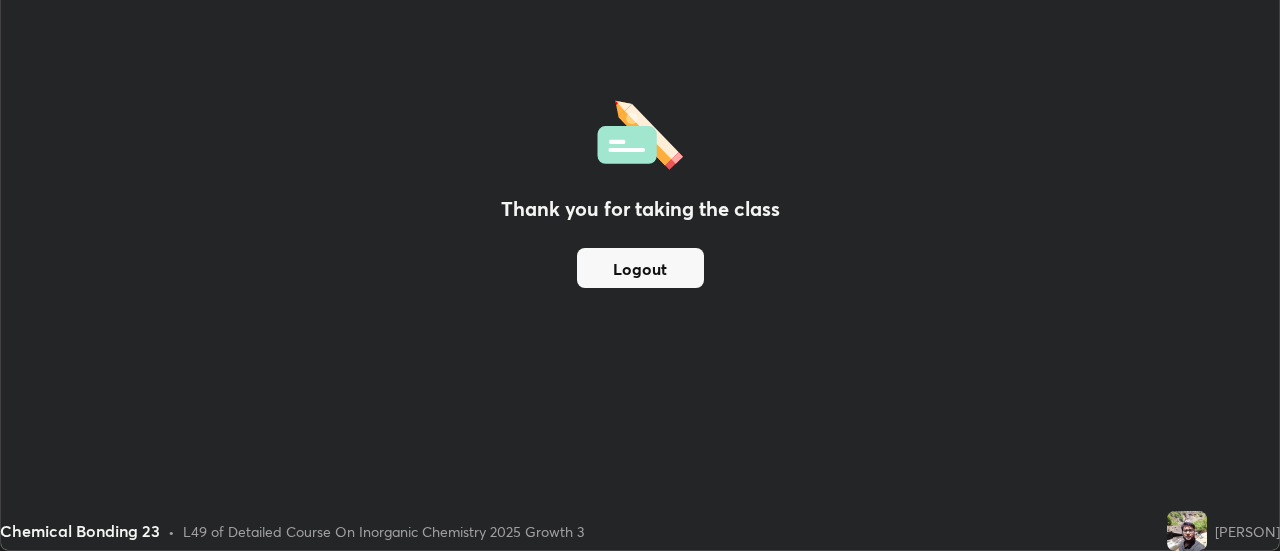 scroll, scrollTop: 551, scrollLeft: 1280, axis: both 